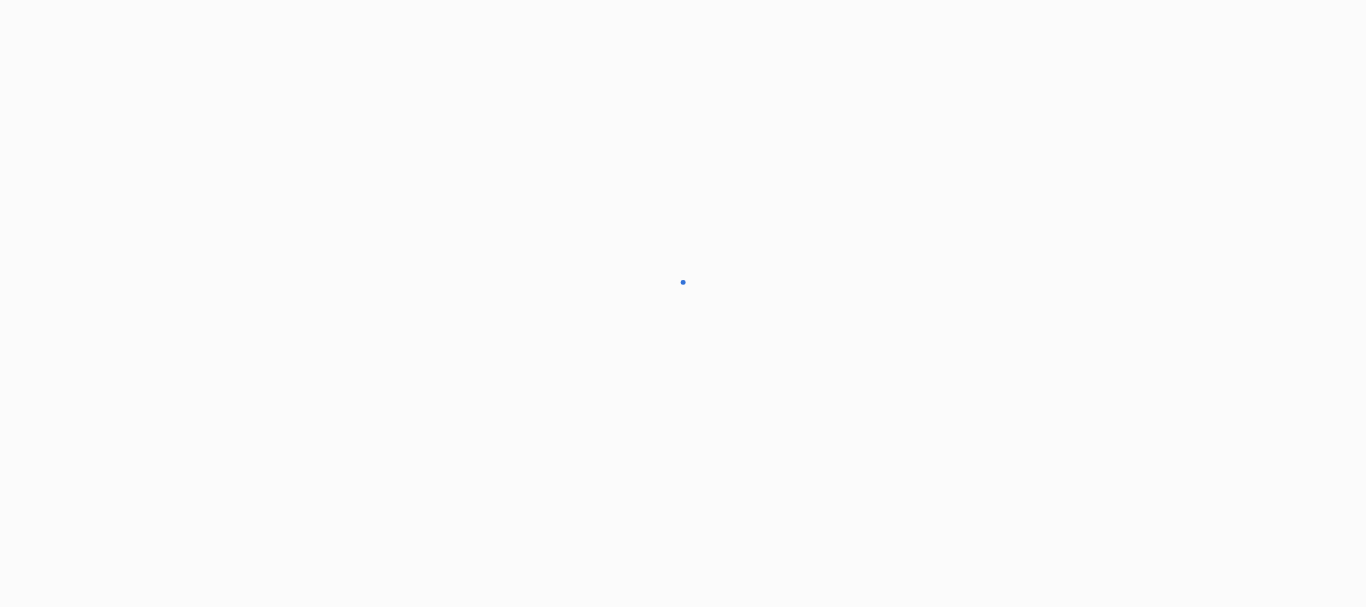 scroll, scrollTop: 0, scrollLeft: 0, axis: both 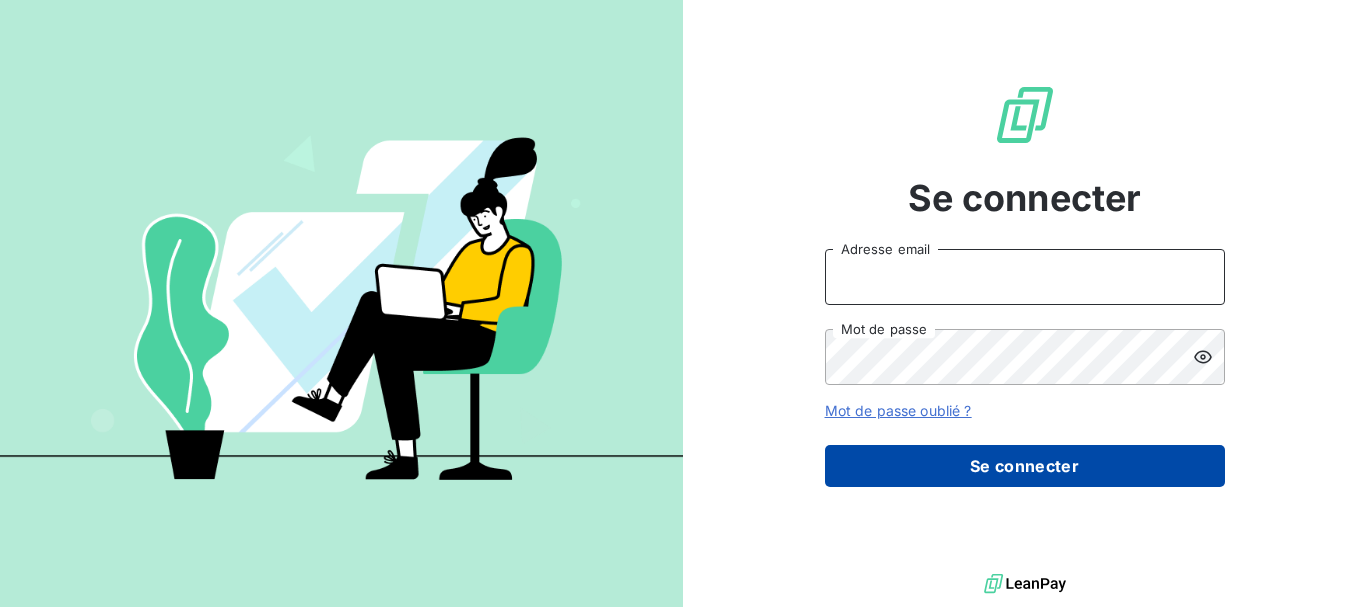 type on "maxime@yara-connect.com" 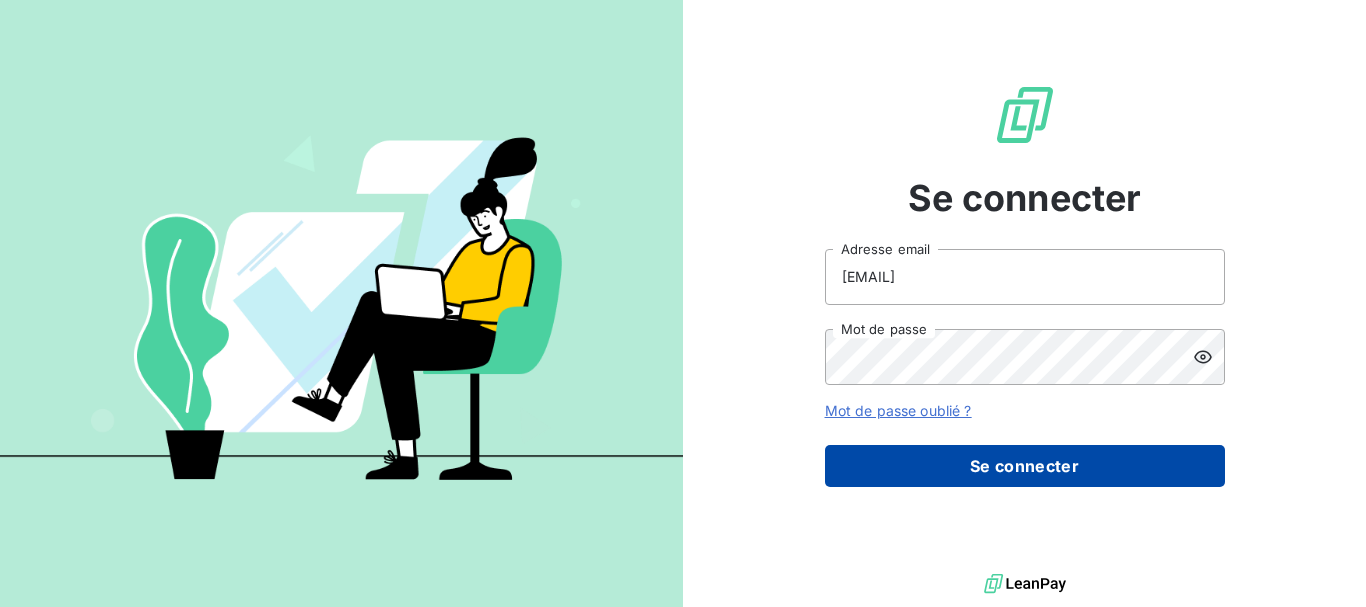 click on "Se connecter" at bounding box center [1025, 466] 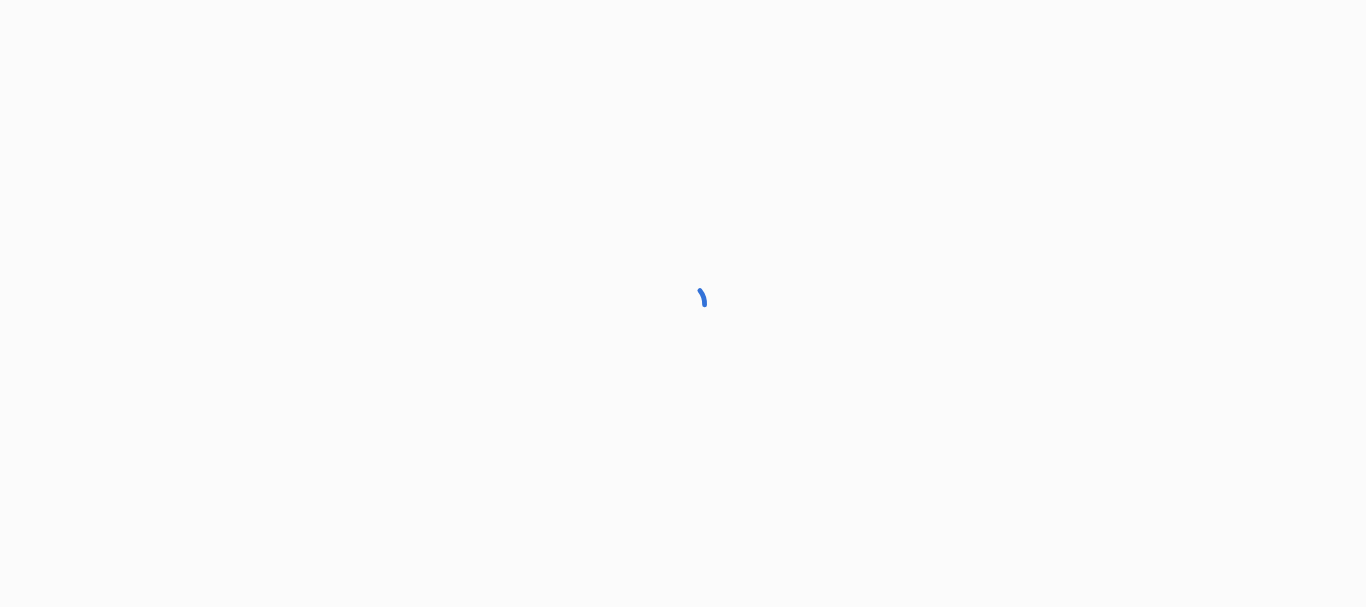 scroll, scrollTop: 0, scrollLeft: 0, axis: both 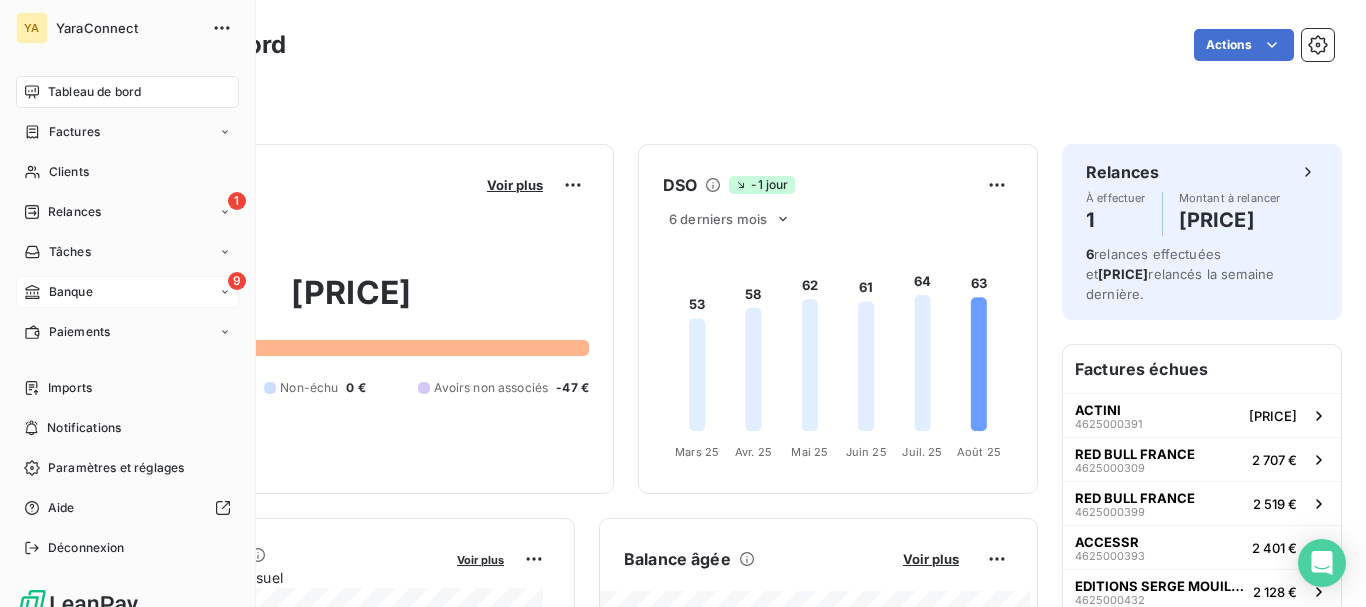 click on "Banque" at bounding box center (71, 292) 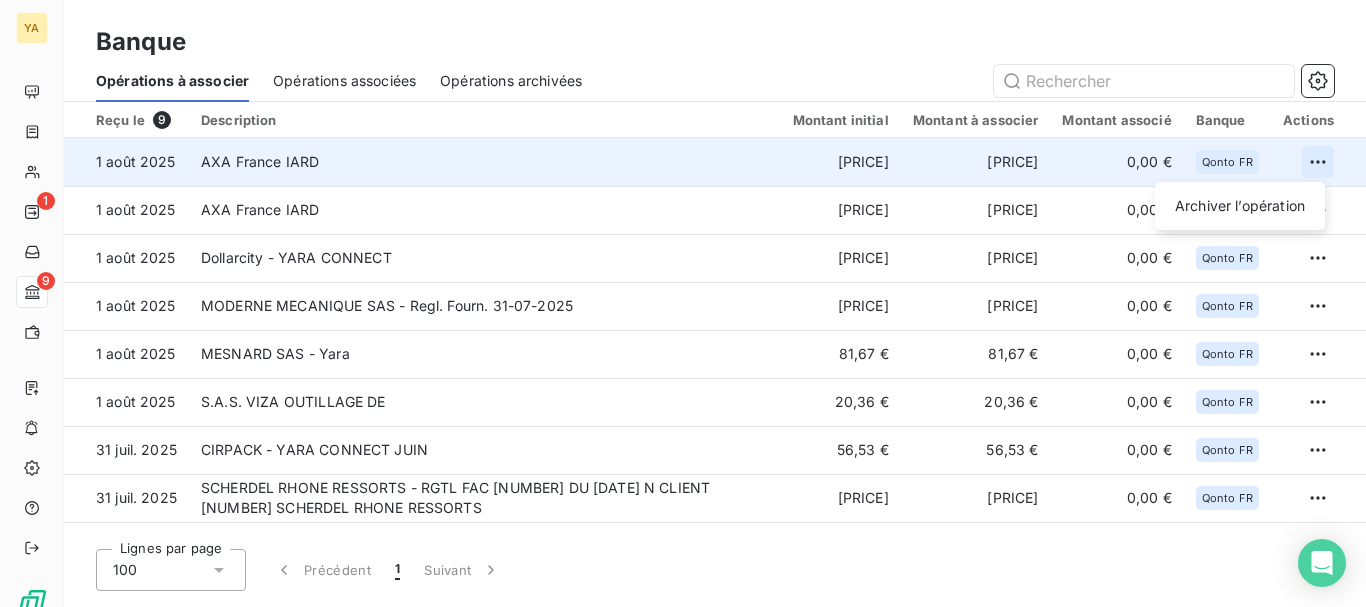 click on "YA 1 9 Banque Opérations à associer Opérations associées Opérations archivées Reçu le 9 Description Montant initial Montant à associer Montant associé Banque Actions 1 août 2025 AXA France IARD [PRICE] [PRICE] 0,00 € Qonto FR Archiver l’opération 1 août 2025 AXA France IARD [PRICE] [PRICE] 0,00 € Qonto FR 1 août 2025 Dollarcity - YARA CONNECT [PRICE] [PRICE] 0,00 € Qonto FR 1 août 2025 MODERNE MECANIQUE SAS - Regl. Fourn. 31-07-2025 [PRICE] [PRICE] 0,00 € Qonto FR 1 août 2025 MESNARD SAS - Yara [PRICE] [PRICE] 0,00 € Qonto FR 1 août 2025 S.A.S. VIZA OUTILLAGE DE [PRICE] [PRICE] 0,00 € Qonto FR 31 juil. 2025 CIRPACK - YARA CONNECT JUIN [PRICE] [PRICE] 0,00 € Qonto FR 31 juil. 2025 SCHERDEL RHONE RESSORTS - RGTL FAC [NUMBER] DU 30/06 N CLIENT [NUMBER] SCHERDEL RHONE RESSORTS [PRICE] [PRICE] 0,00 € Qonto FR 31 juil. 2025 YSLAB - YSLAB [PRICE] [PRICE] 0,00 € Qonto FR Lignes par page 100 1" at bounding box center [683, 303] 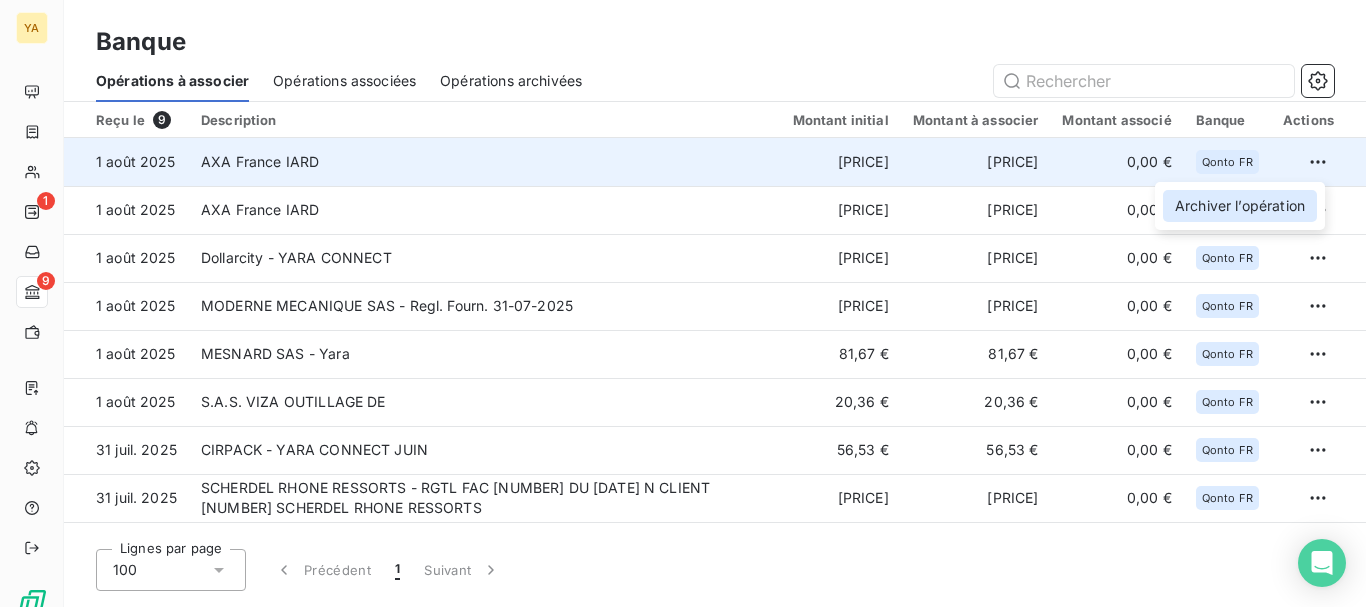 click on "Archiver l’opération" at bounding box center [1240, 206] 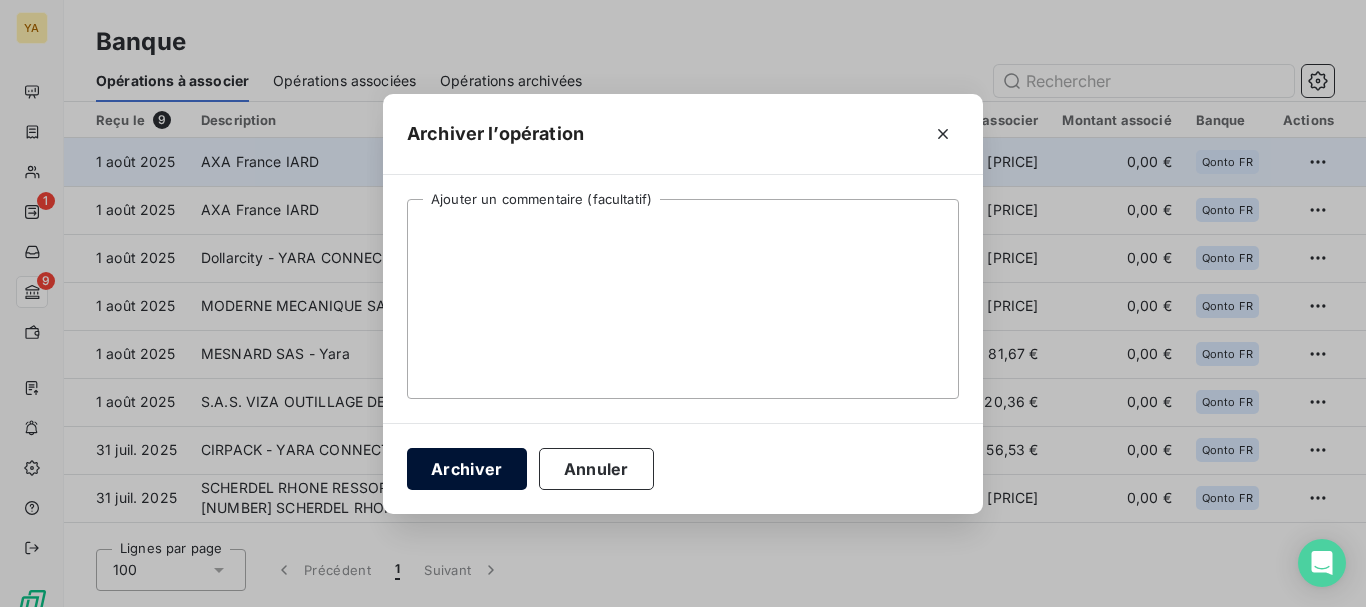 click on "Archiver" at bounding box center [467, 469] 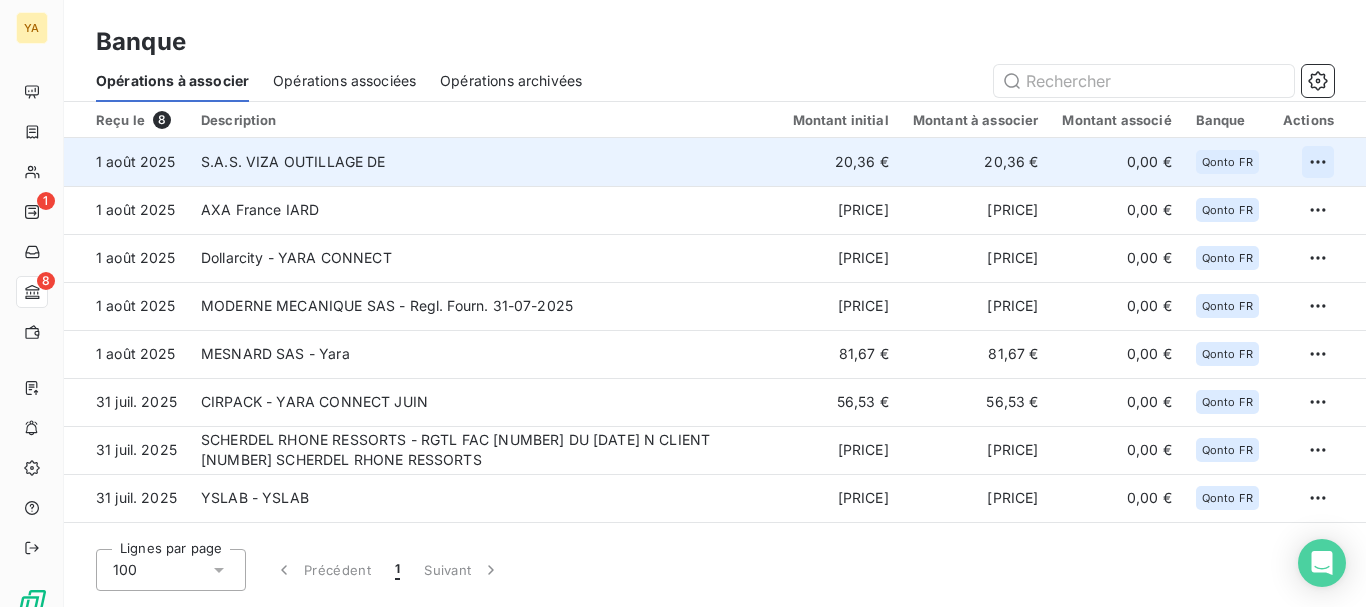 click on "YA 1 8 Banque Opérations à associer Opérations associées Opérations archivées Reçu le 8 Description Montant initial Montant à associer Montant associé Banque Actions 1 août 2025 S.A.S. VIZA OUTILLAGE DE [PRICE] [PRICE] 0,00 € Qonto FR 1 août 2025 AXA France IARD [PRICE] [PRICE] 0,00 € Qonto FR 1 août 2025 Dollarcity - YARA CONNECT [PRICE] [PRICE] 0,00 € Qonto FR 1 août 2025 MODERNE MECANIQUE SAS - Regl. Fourn. 31-07-2025 [PRICE] [PRICE] 0,00 € Qonto FR 1 août 2025 MESNARD SAS - Yara [PRICE] [PRICE] 0,00 € Qonto FR 31 juil. 2025 CIRPACK - YARA CONNECT JUIN [PRICE] [PRICE] 0,00 € Qonto FR 31 juil. 2025 SCHERDEL RHONE RESSORTS - RGTL FAC [NUMBER] DU 30/06 N CLIENT [NUMBER] SCHERDEL RHONE RESSORTS [PRICE] [PRICE] 0,00 € Qonto FR 31 juil. 2025 YSLAB - YSLAB [PRICE] [PRICE] 0,00 € Qonto FR Lignes par page 100 Précédent 1 Suivant" at bounding box center [683, 303] 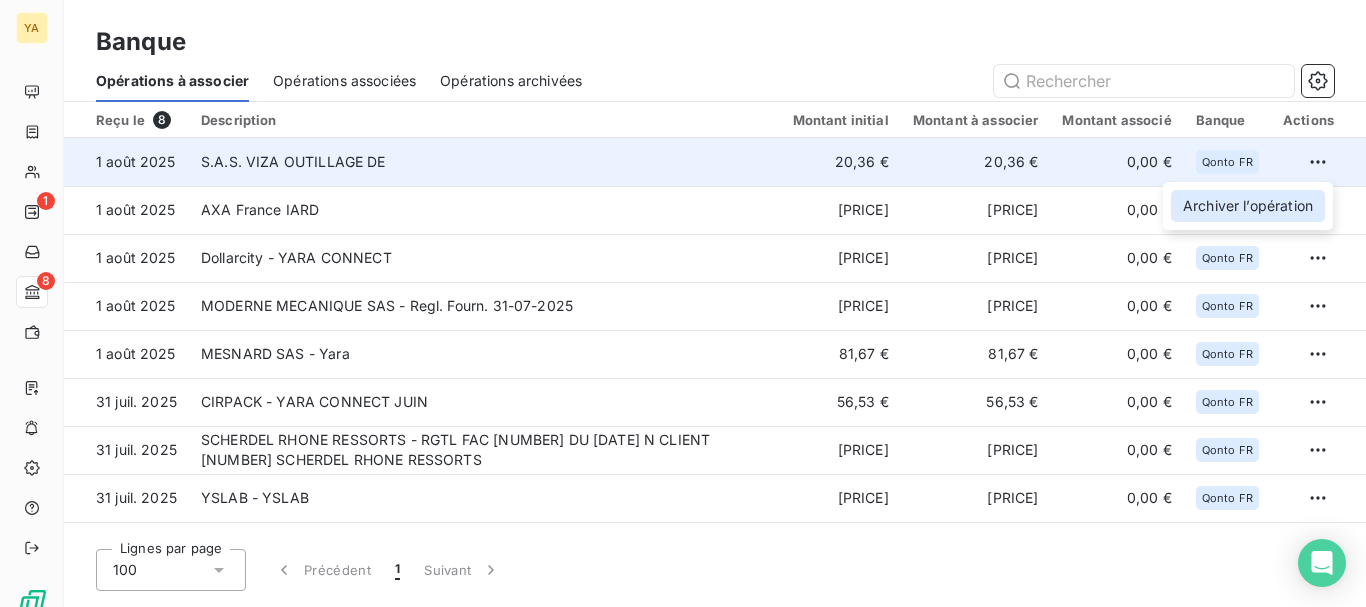 click on "Archiver l’opération" at bounding box center [1248, 206] 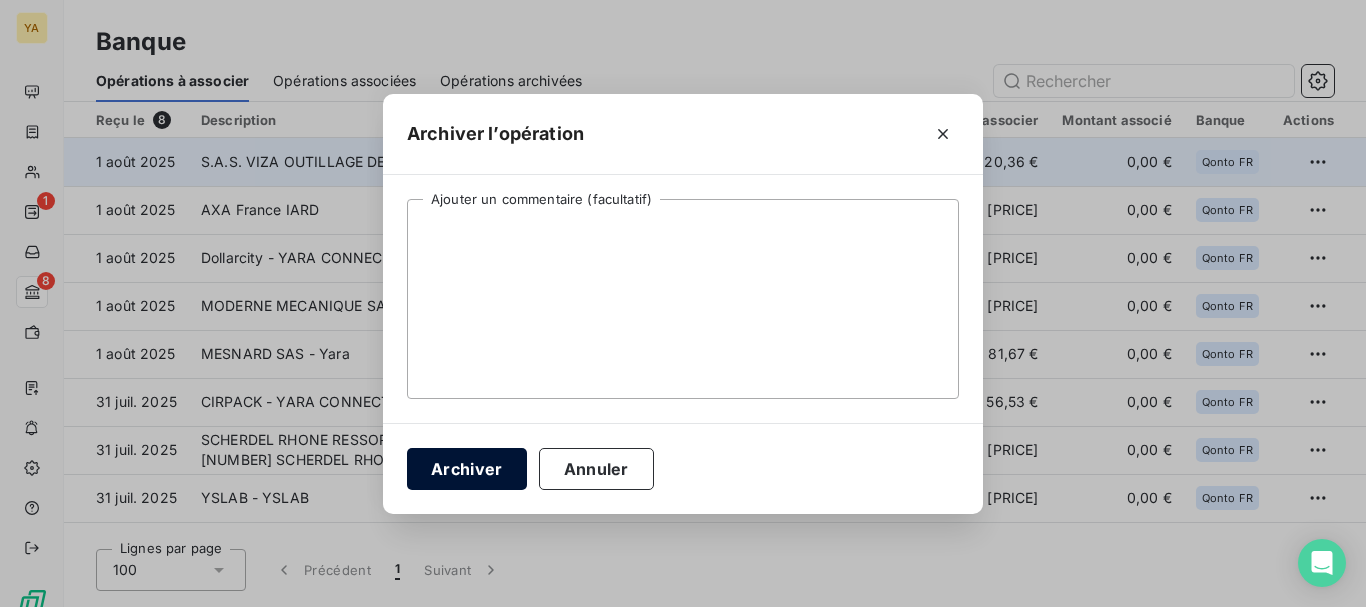 click on "Archiver" at bounding box center (467, 469) 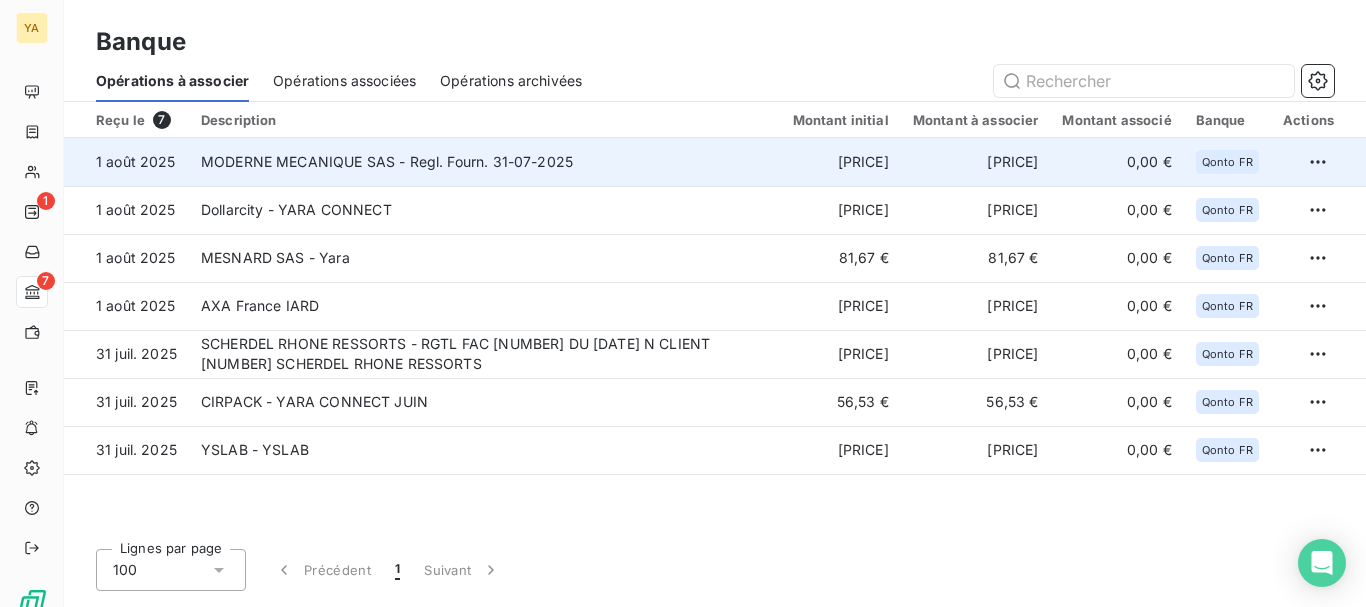click on "MODERNE MECANIQUE SAS - Regl. Fourn. 31-07-2025" at bounding box center [485, 162] 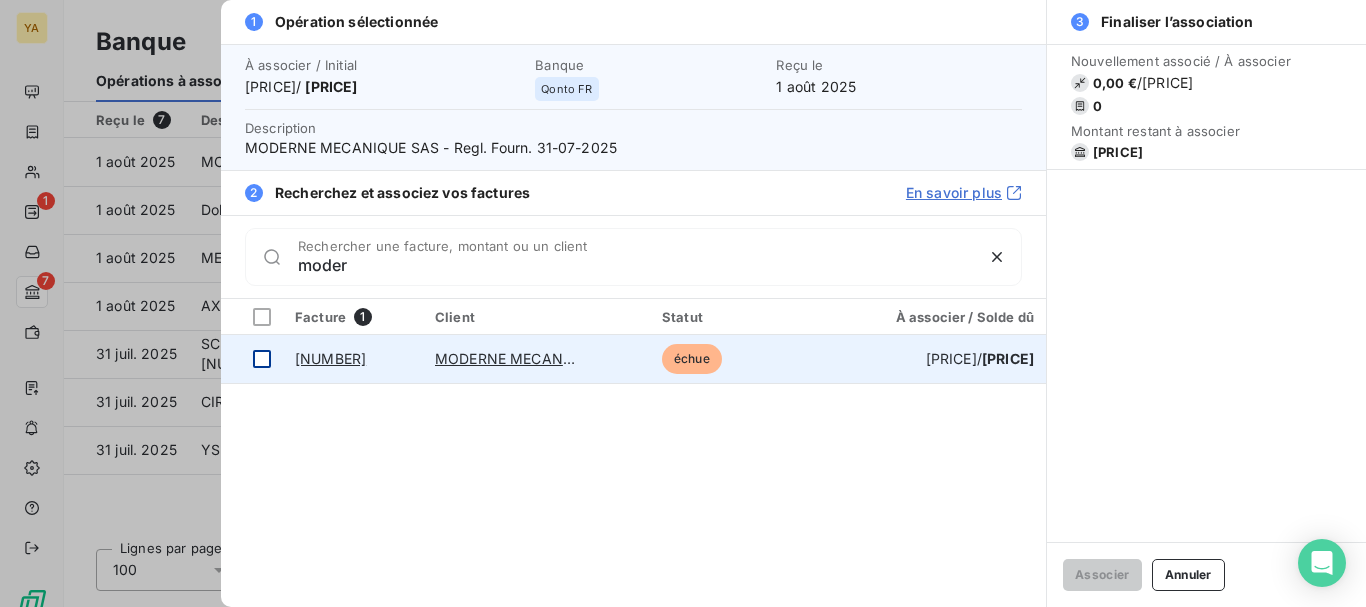 type on "moder" 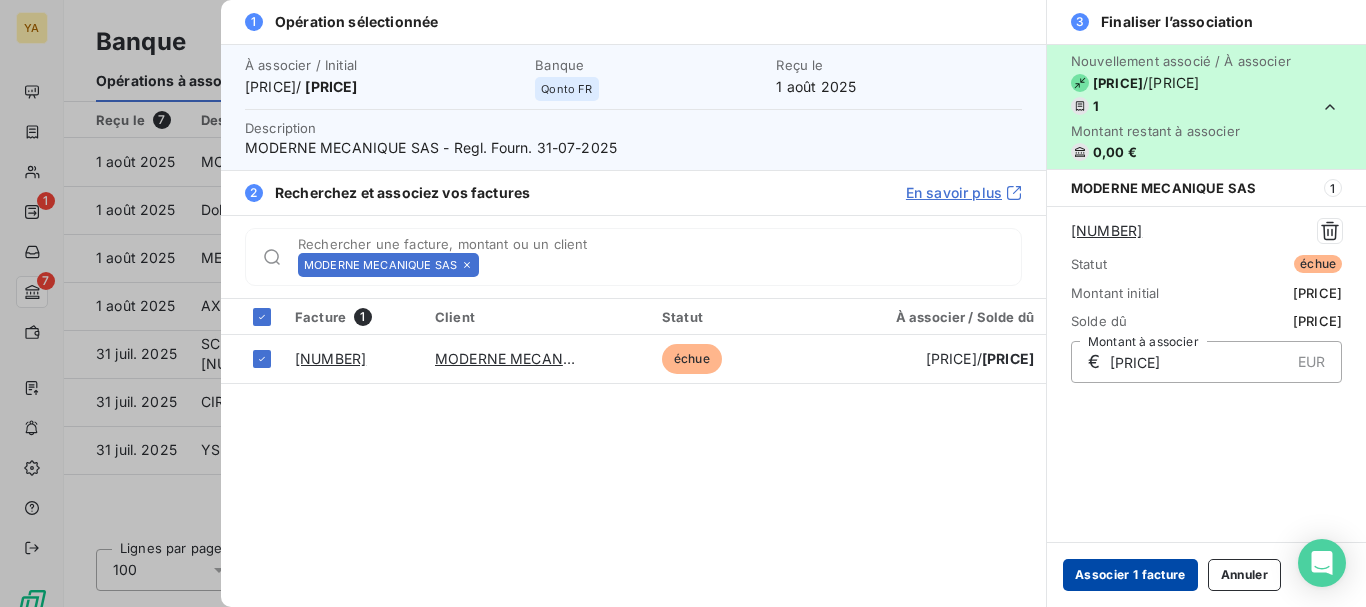 click on "Associer 1 facture" at bounding box center [1130, 575] 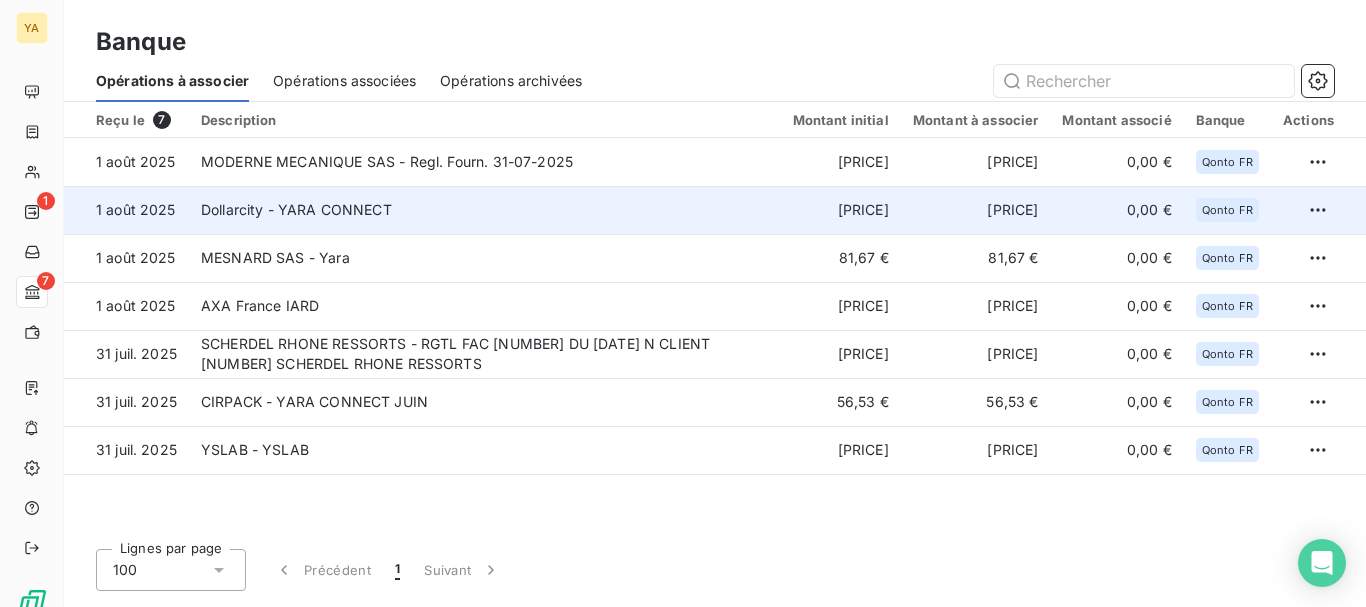 click on "Dollarcity - YARA CONNECT" at bounding box center [485, 210] 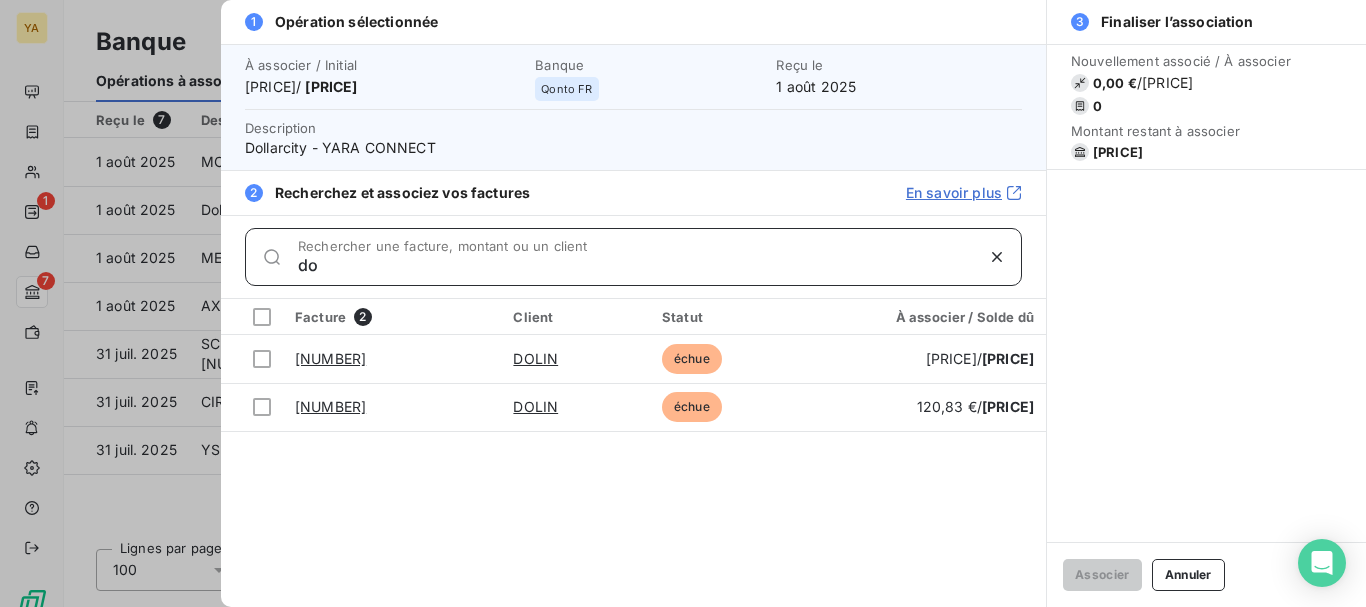 type on "d" 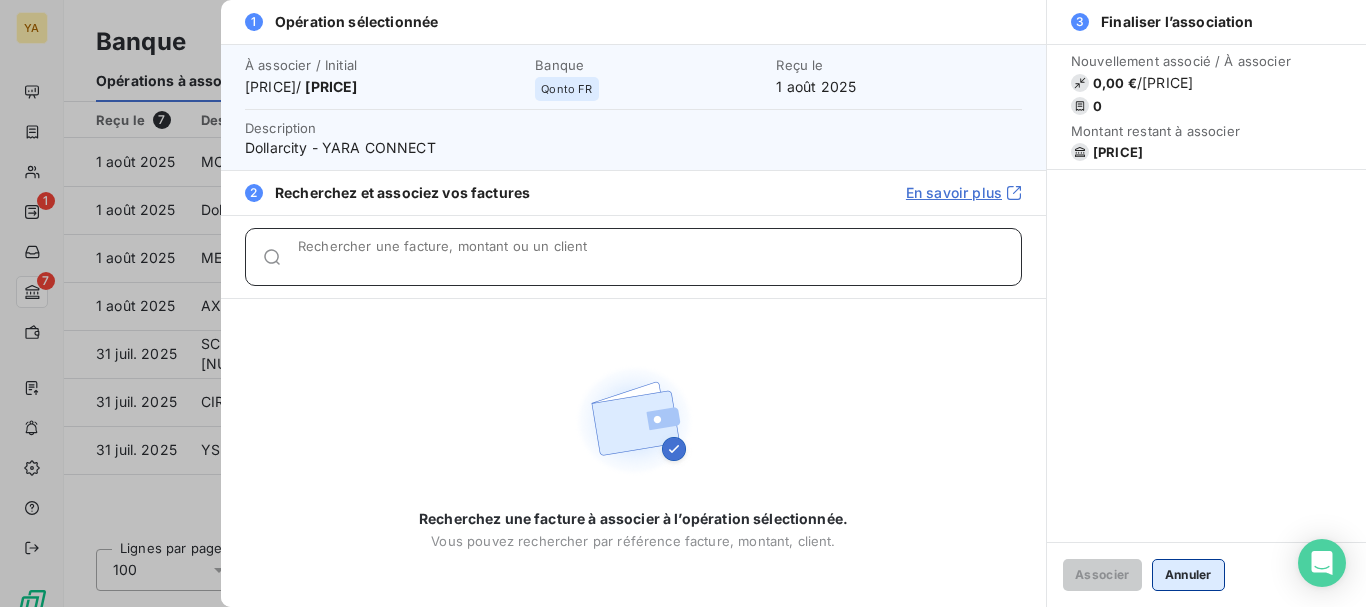 type 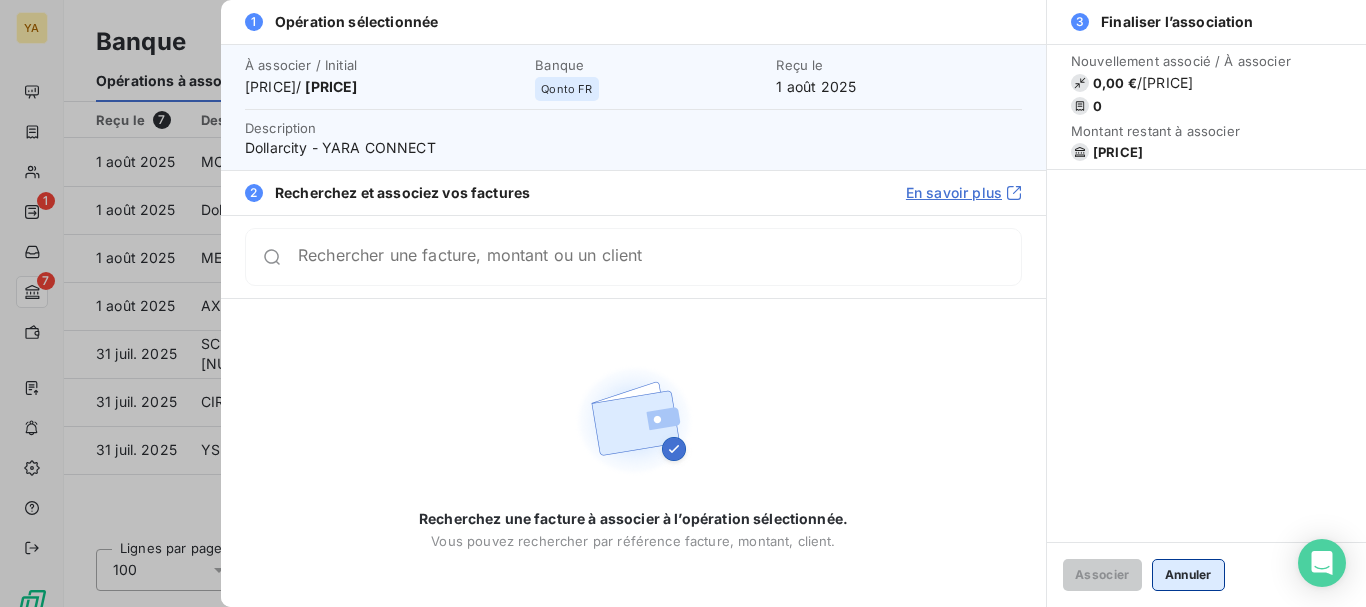 click on "Annuler" at bounding box center (1188, 575) 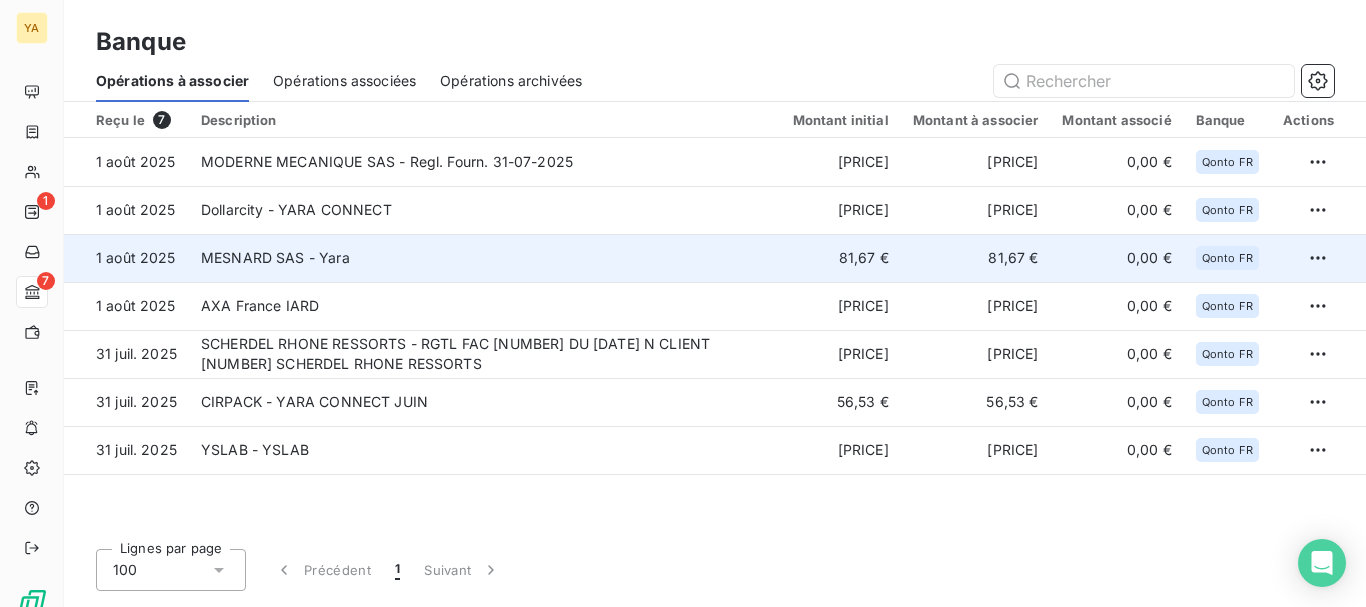 click on "MESNARD SAS - Yara" at bounding box center [485, 258] 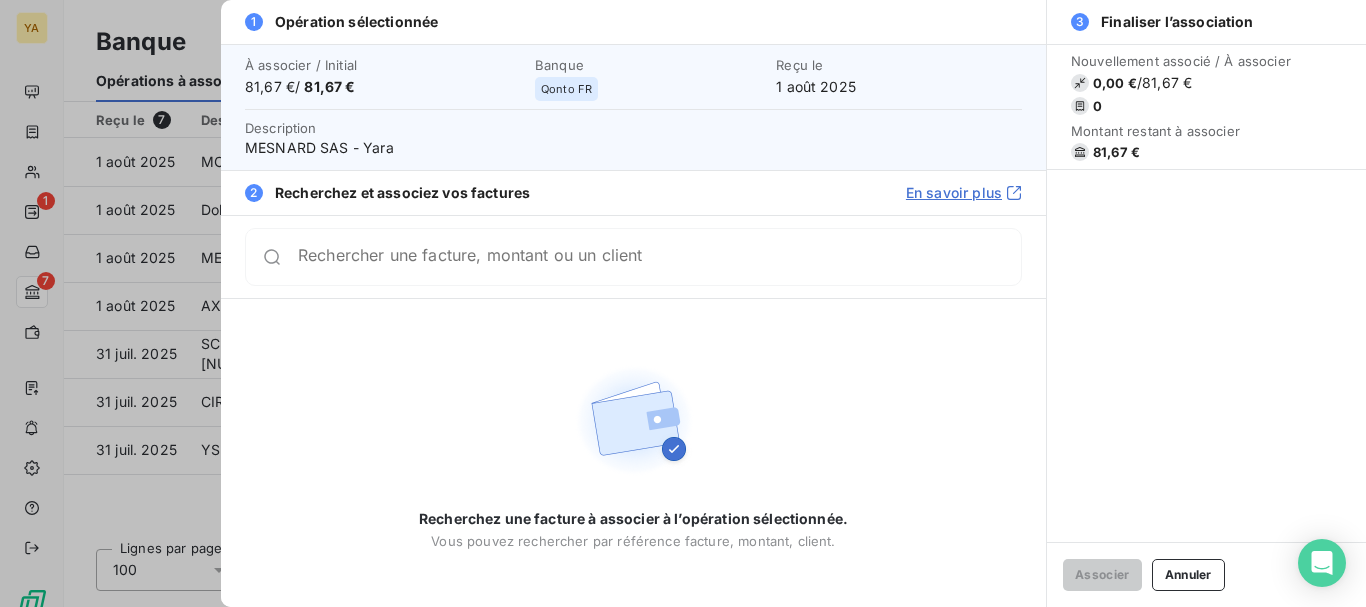 click on "Rechercher une facture, montant ou un client" at bounding box center [633, 257] 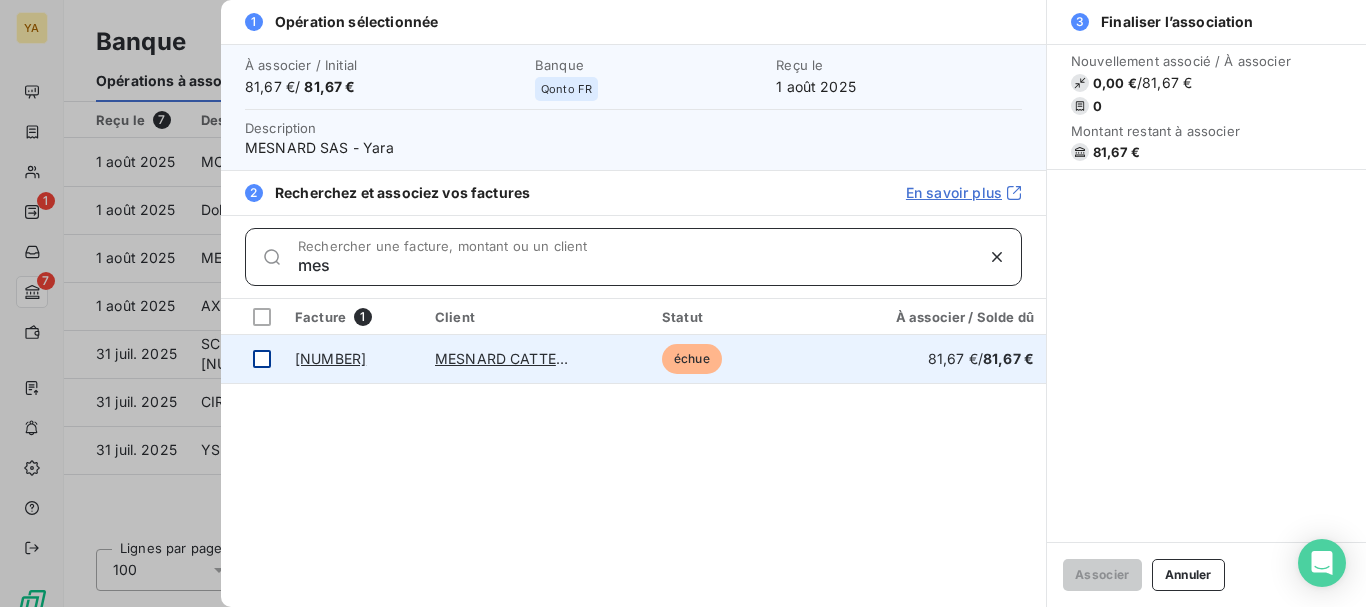 type on "mes" 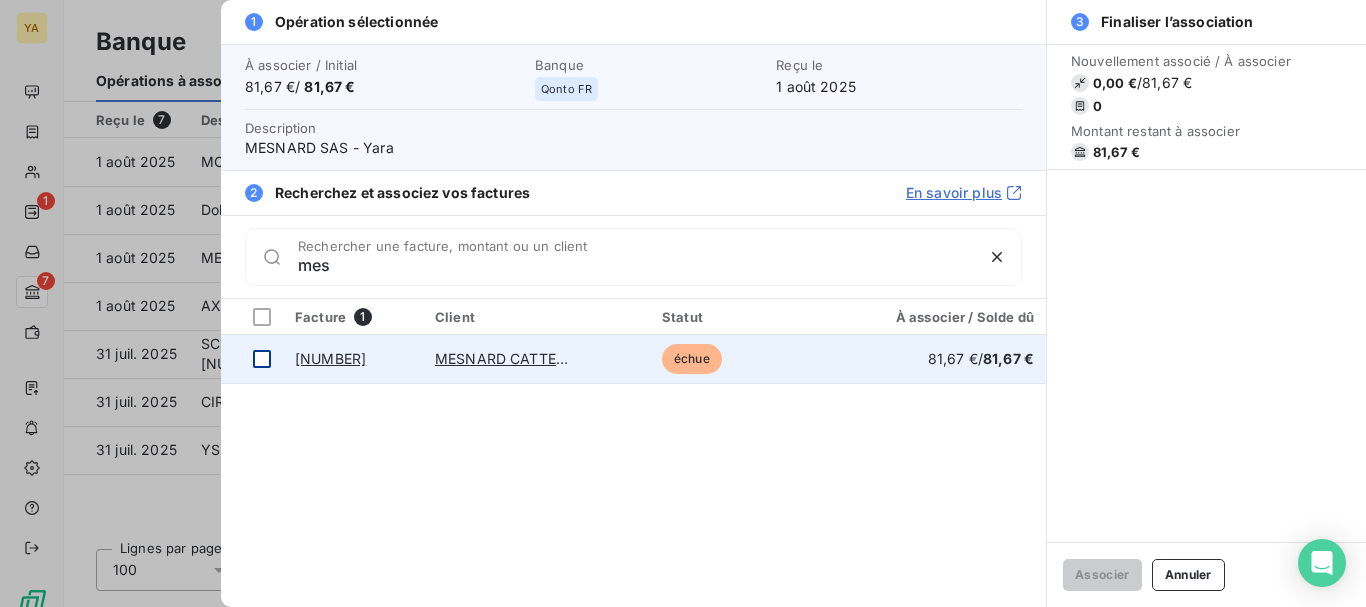 click at bounding box center [262, 359] 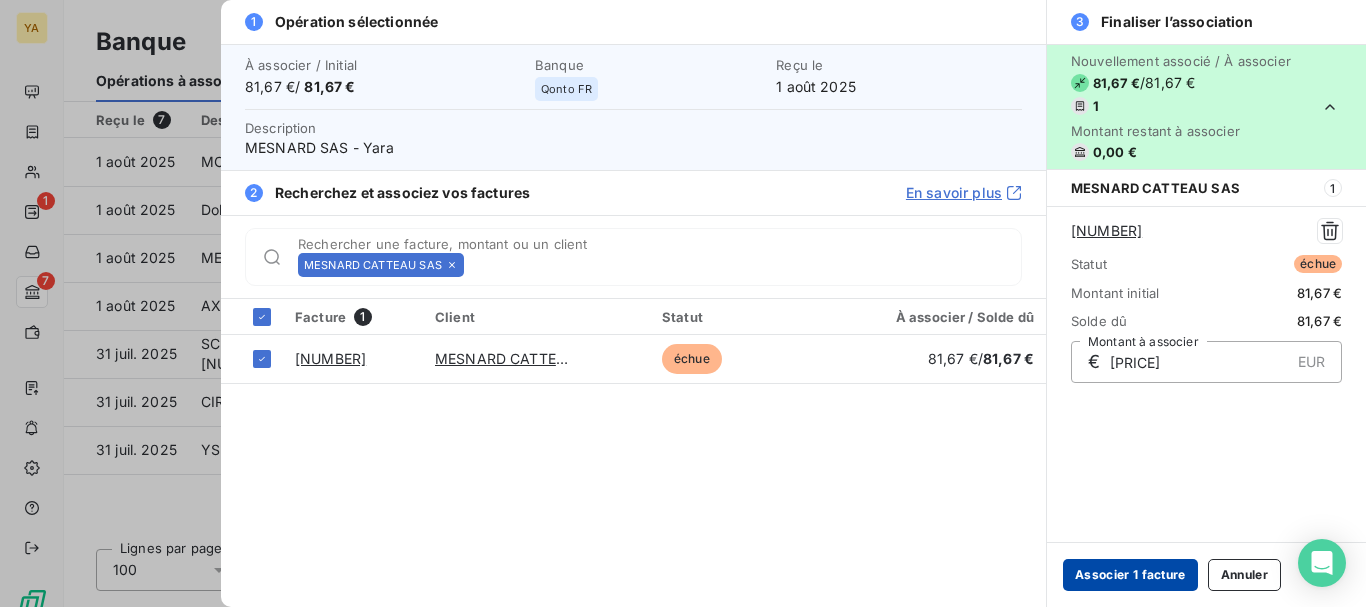 click on "Associer 1 facture" at bounding box center (1130, 575) 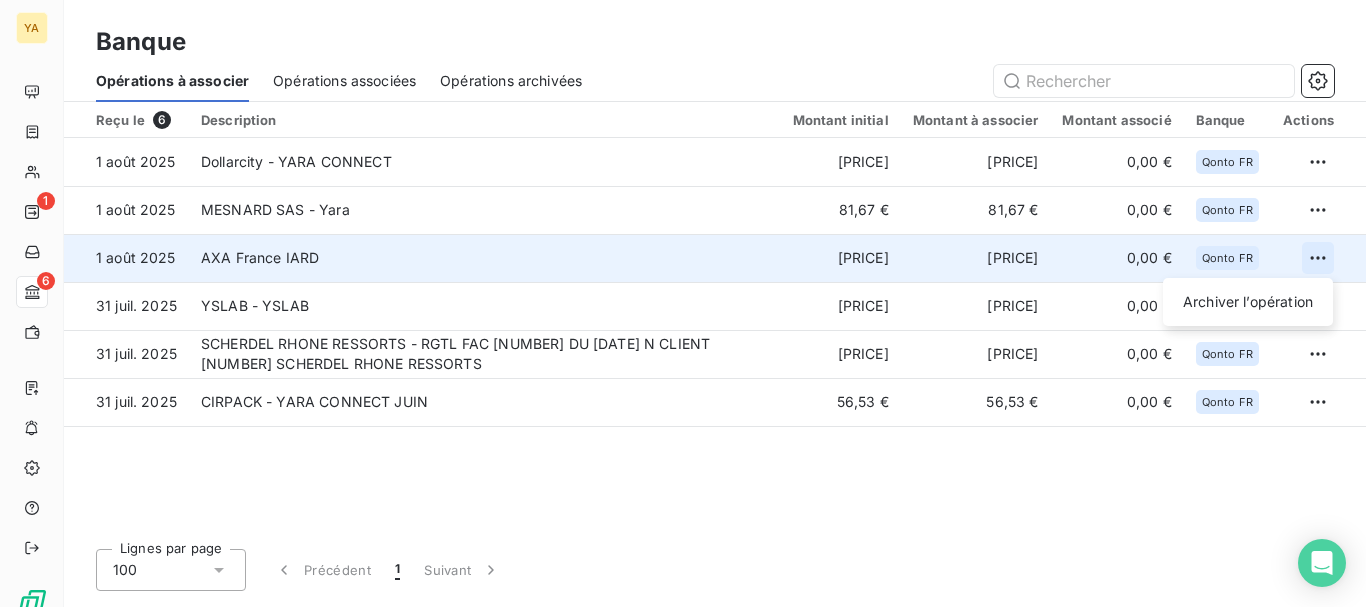 click on "YA 1 6 Banque Opérations à associer Opérations associées Opérations archivées Reçu le 6 Description Montant initial Montant à associer Montant associé Banque Actions 1 août 2025 Dollarcity - YARA CONNECT [PRICE] [PRICE] 0,00 € Qonto FR 1 août 2025 MESNARD SAS - Yara [PRICE] [PRICE] 0,00 € Qonto FR 1 août 2025 AXA France IARD [PRICE] [PRICE] 0,00 € Qonto FR Archiver l’opération 31 juil. 2025 YSLAB - YSLAB [PRICE] [PRICE] 0,00 € Qonto FR 31 juil. 2025 SCHERDEL RHONE RESSORTS - RGTL FAC [NUMBER] DU 30/06 N CLIENT [NUMBER] SCHERDEL RHONE RESSORTS [PRICE] [PRICE] 0,00 € Qonto FR 31 juil. 2025 CIRPACK - YARA CONNECT JUIN [PRICE] [PRICE] 0,00 € Qonto FR Lignes par page 100 Précédent 1 Suivant" at bounding box center [683, 303] 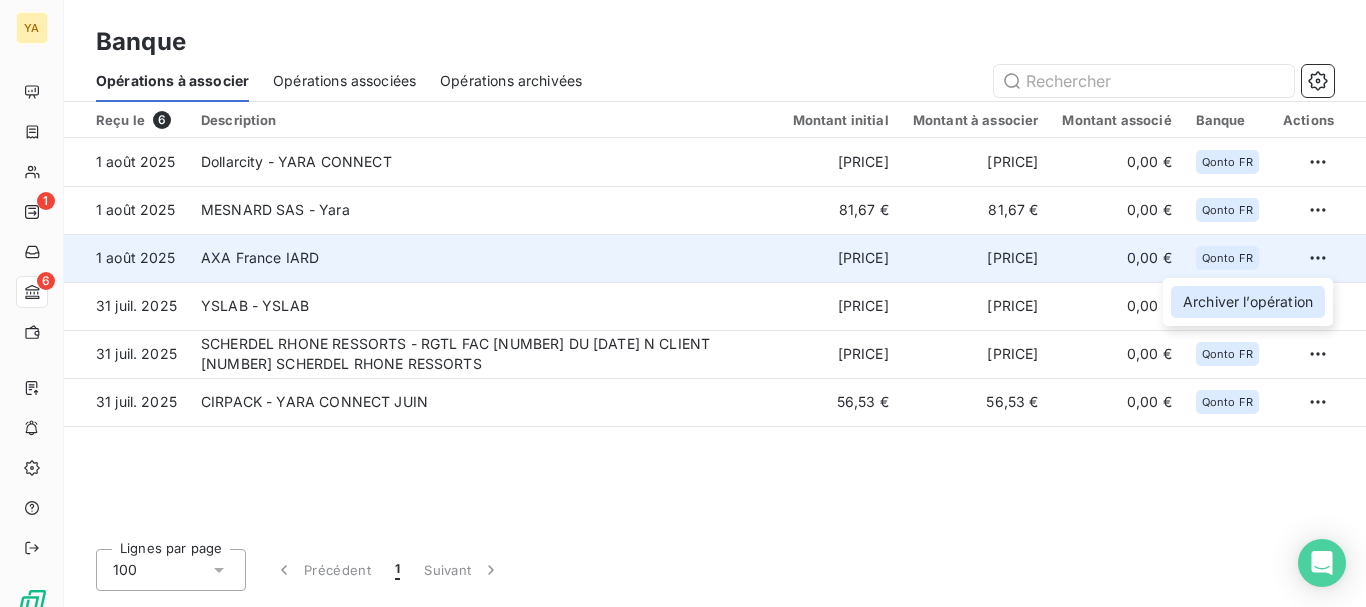 click on "Archiver l’opération" at bounding box center [1248, 302] 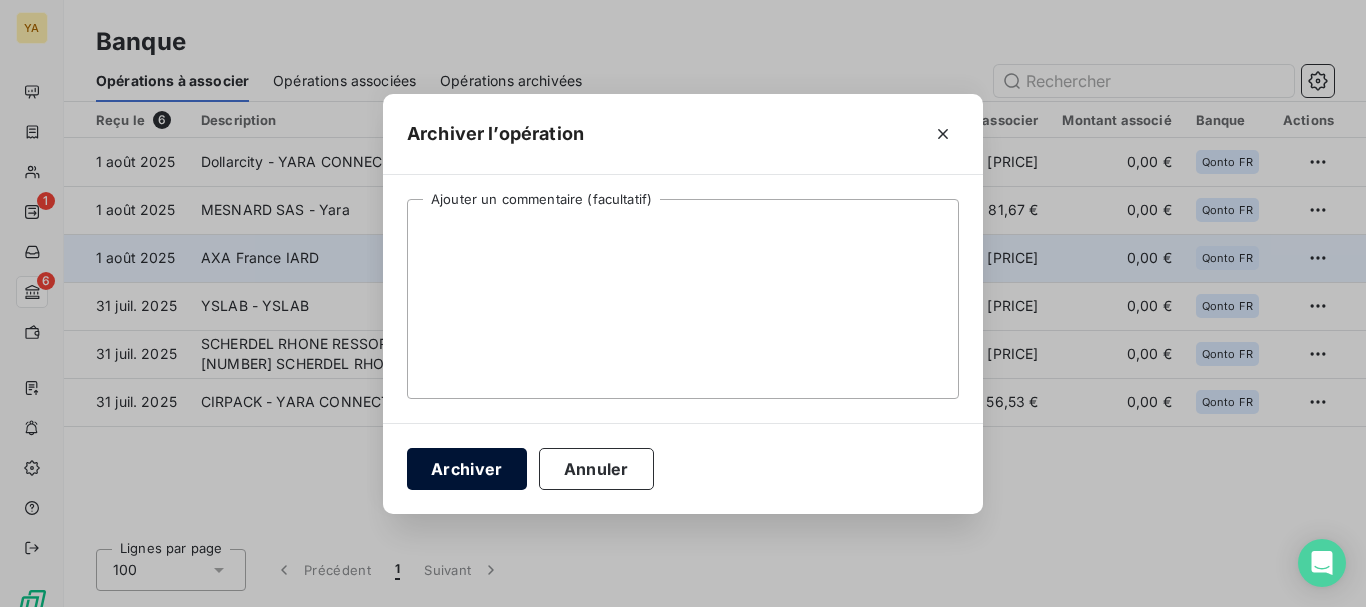 click on "Archiver" at bounding box center [467, 469] 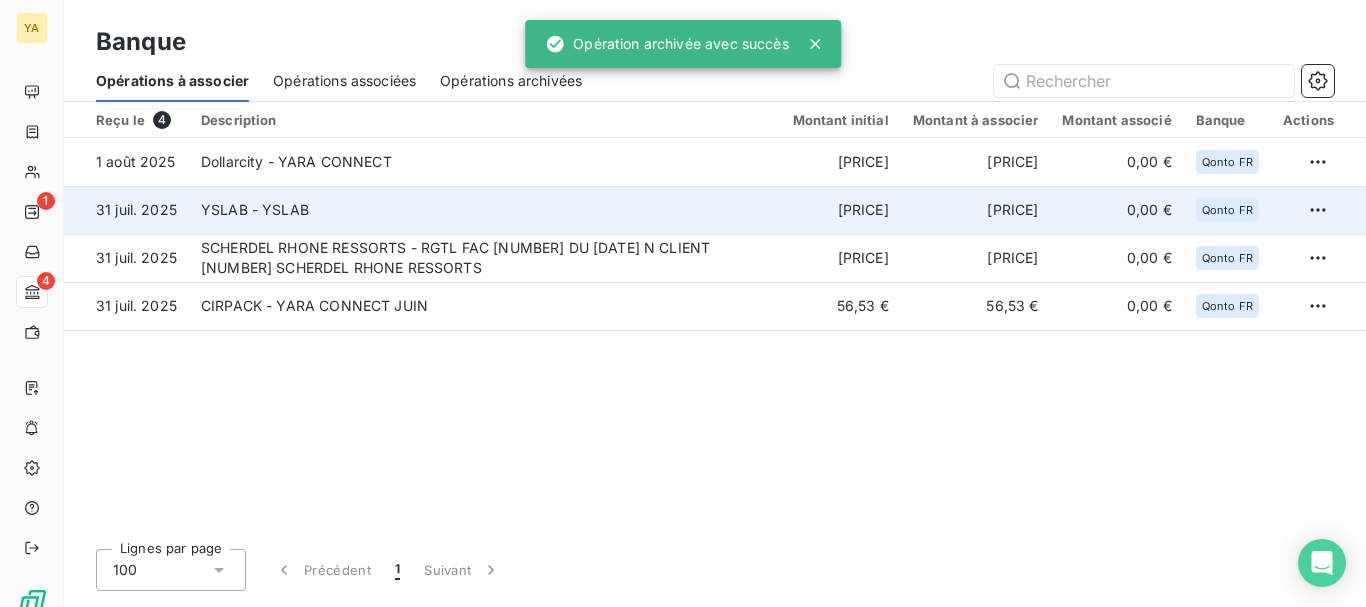 click on "YSLAB - YSLAB" at bounding box center [485, 210] 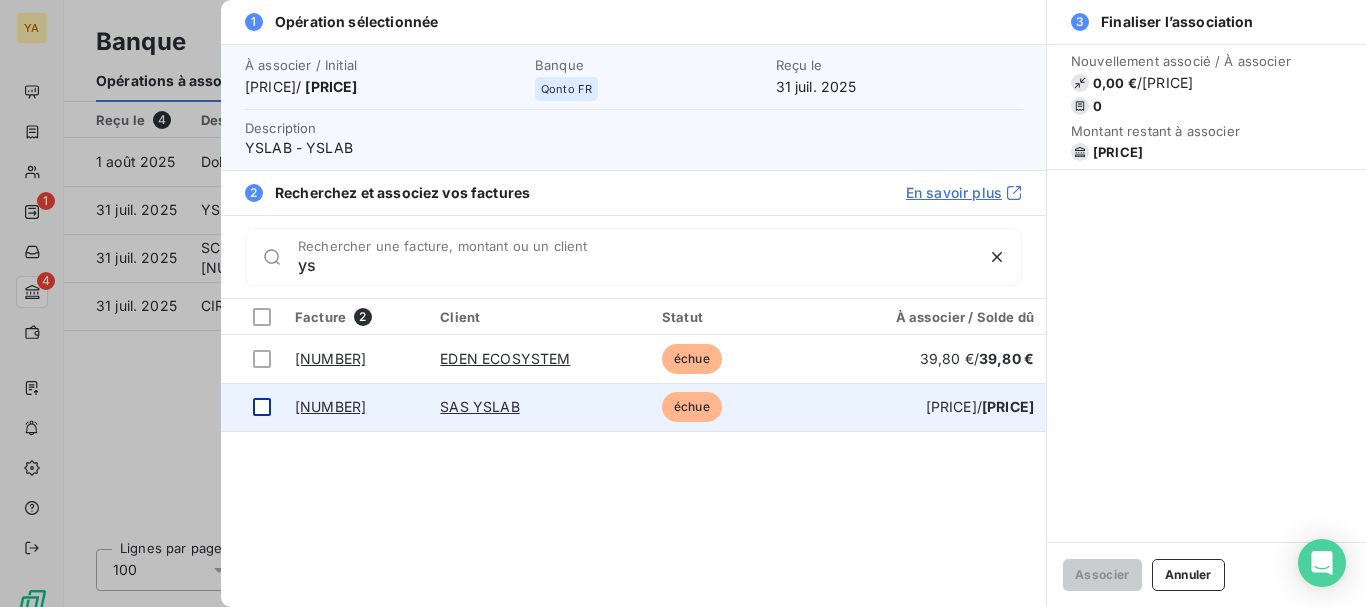 type on "ys" 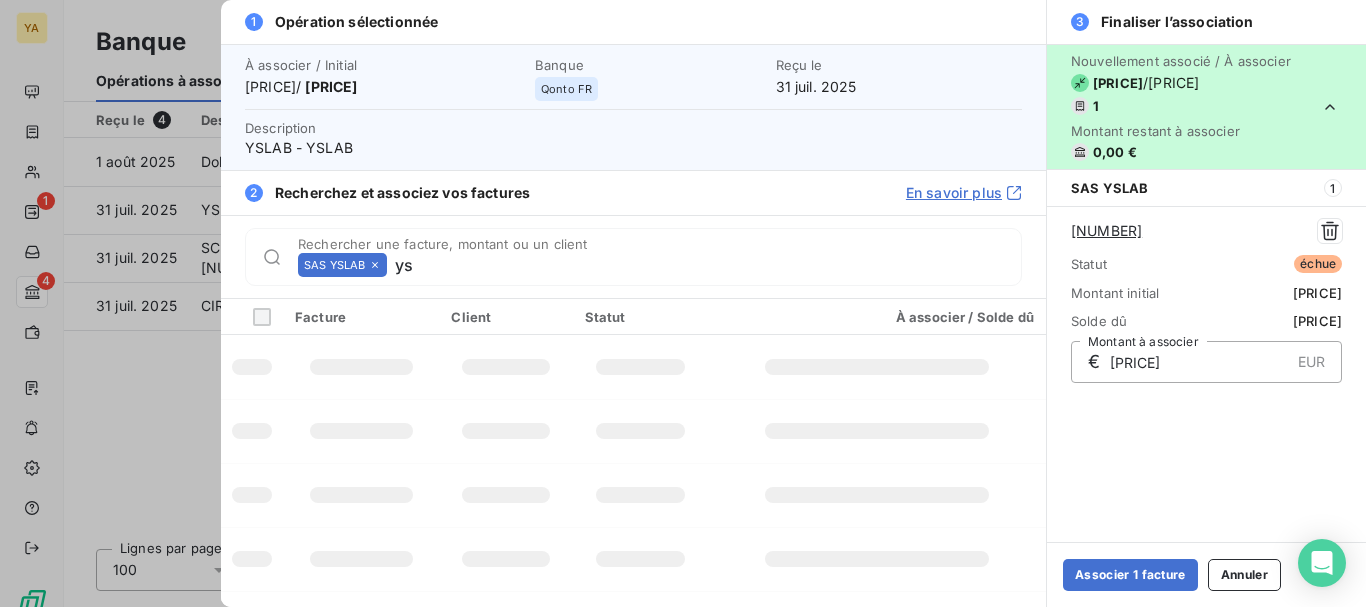 type 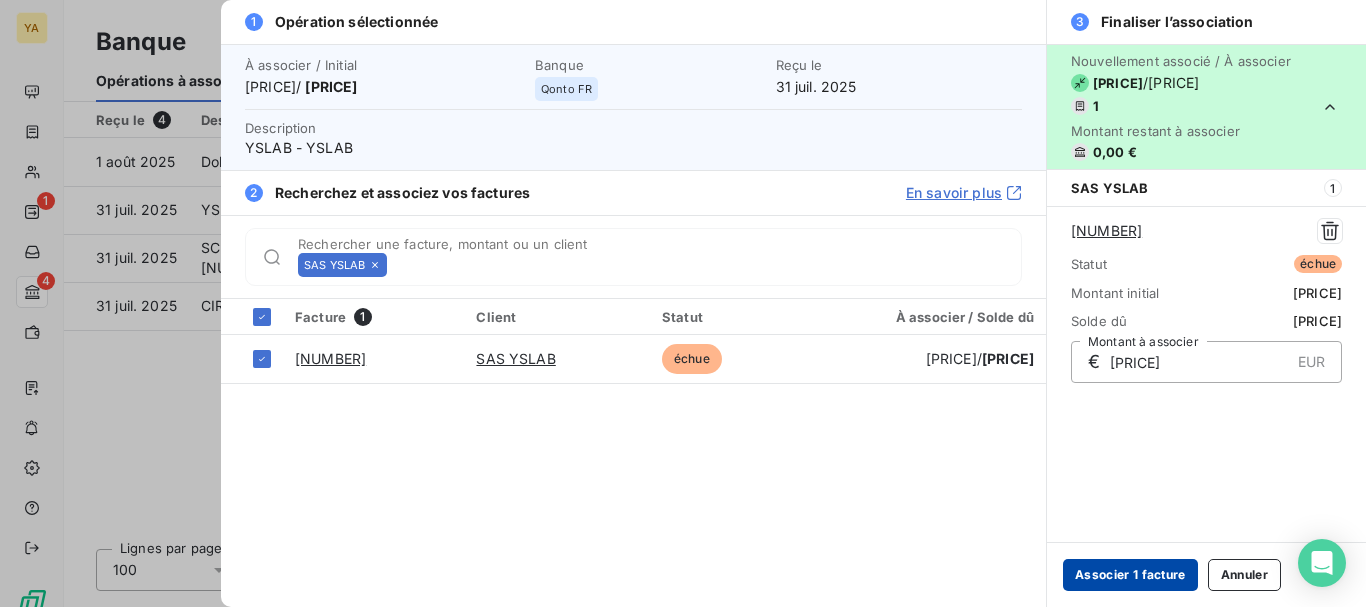 click on "Associer 1 facture" at bounding box center (1130, 575) 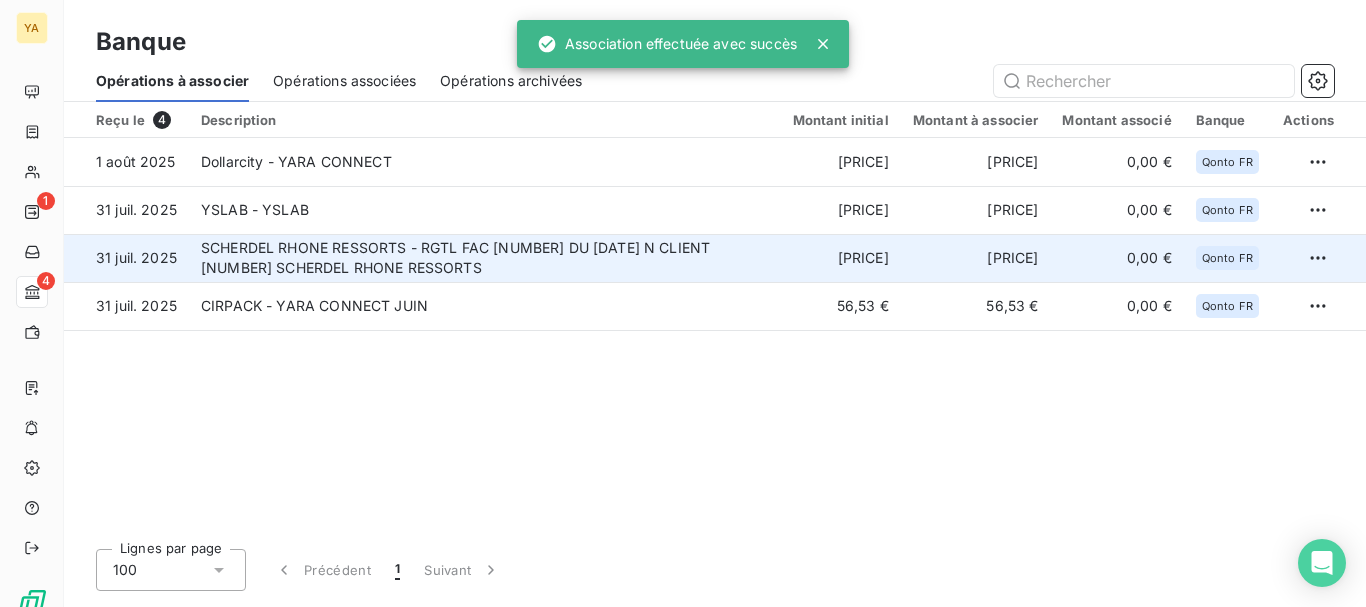 click on "SCHERDEL RHONE RESSORTS - RGTL FAC [NUMBER] DU [DATE] N CLIENT [NUMBER] SCHERDEL RHONE RESSORTS" at bounding box center (485, 258) 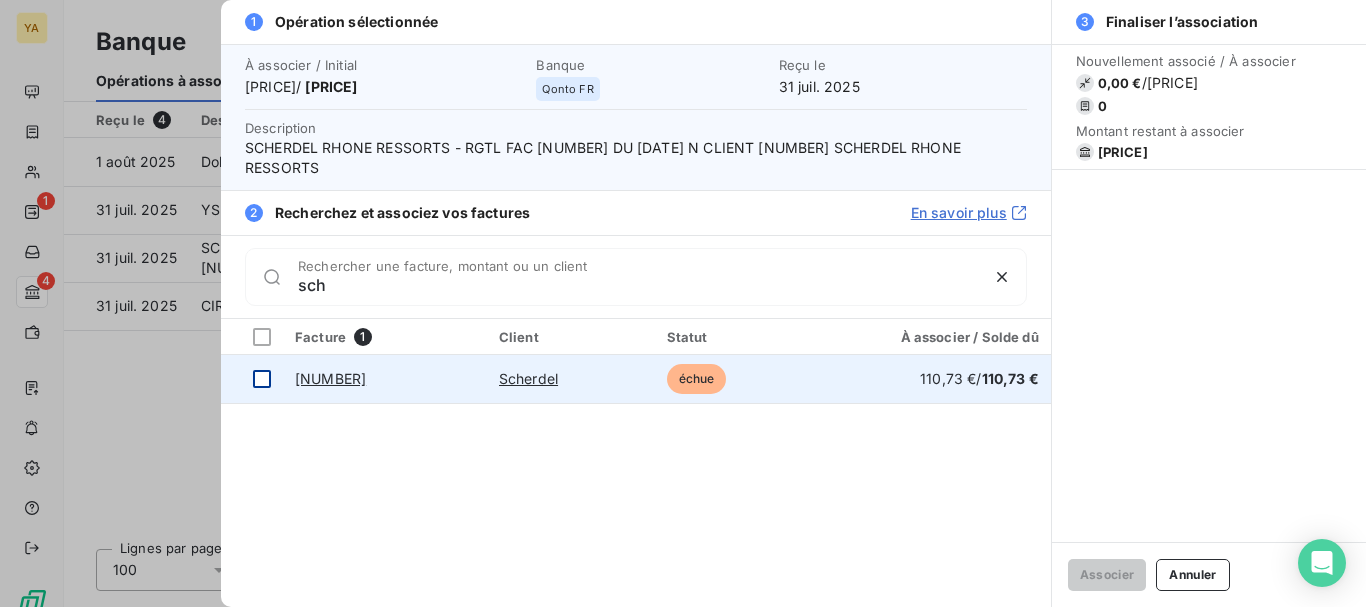 type on "sch" 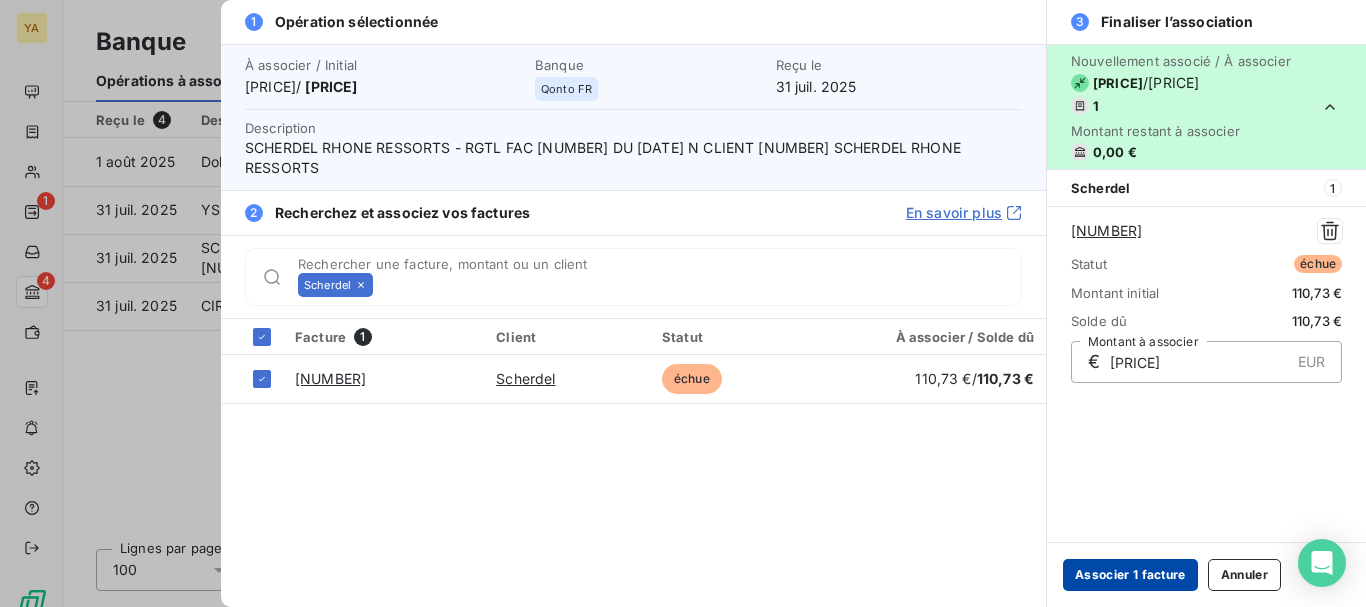 click on "Associer 1 facture" at bounding box center [1130, 575] 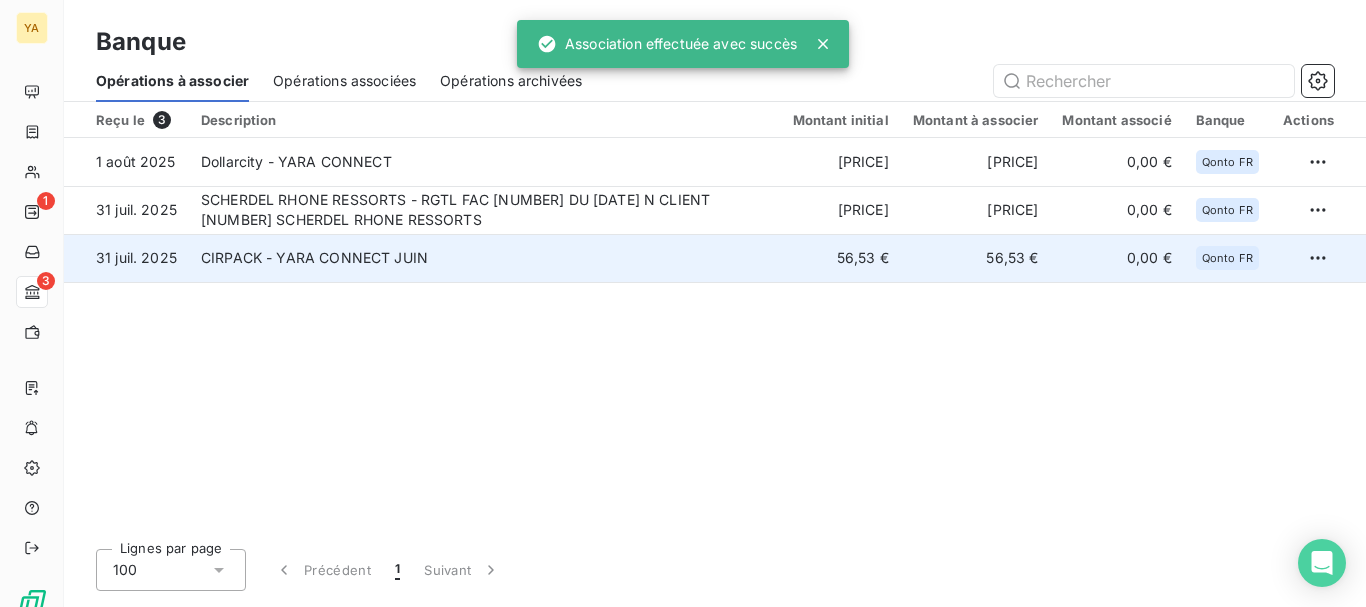 click on "CIRPACK - YARA CONNECT JUIN" at bounding box center [485, 258] 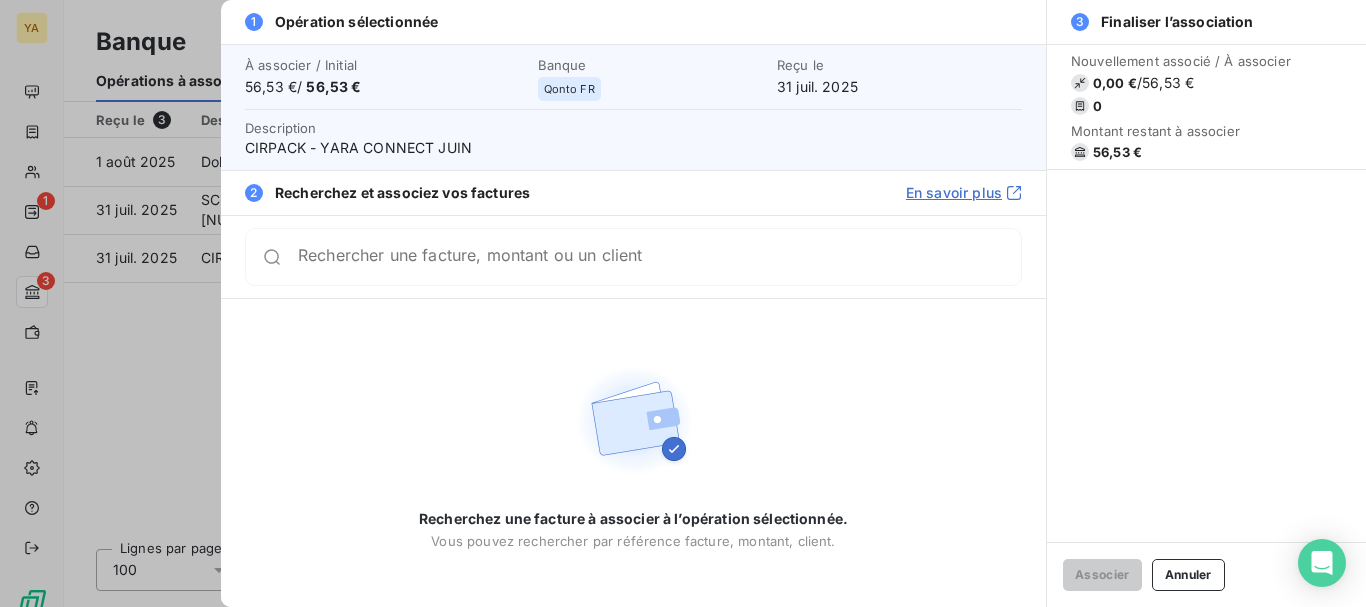 click on "Rechercher une facture, montant ou un client" at bounding box center (633, 257) 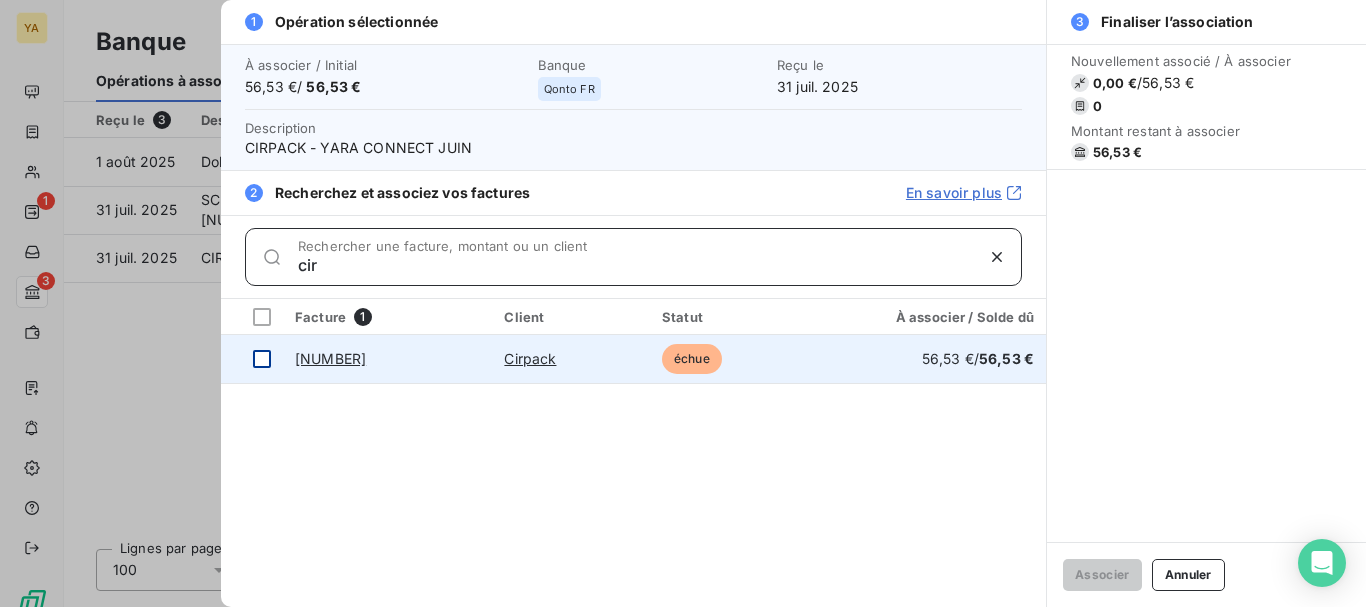 type on "cir" 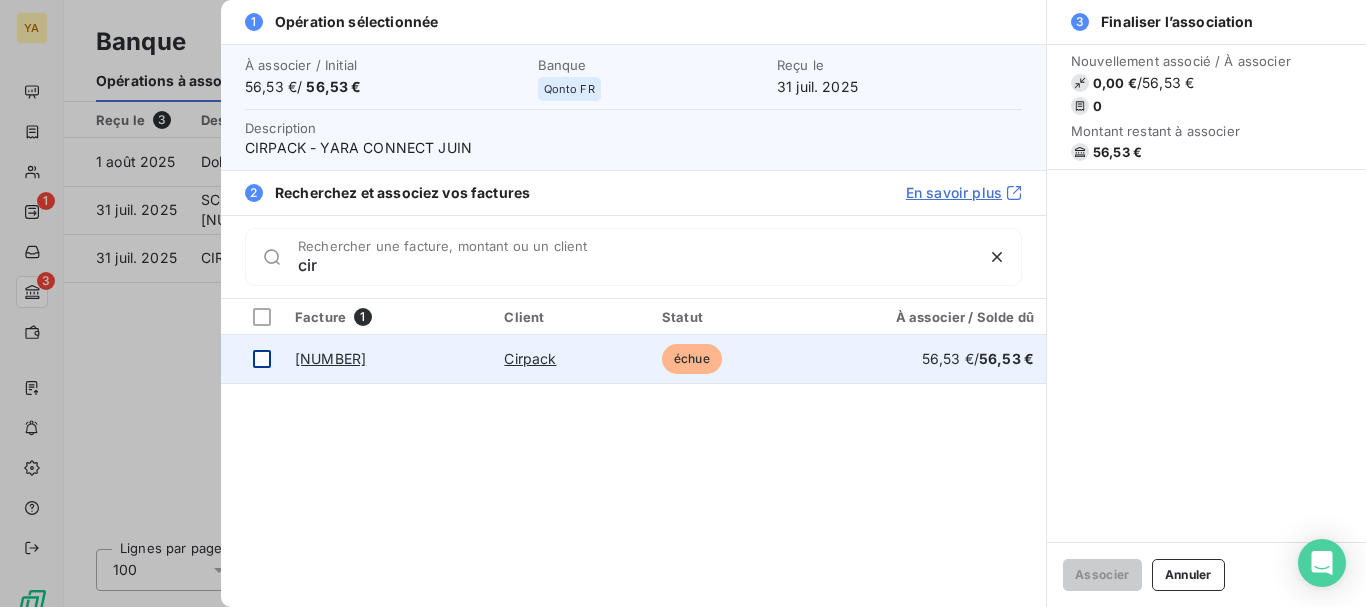 click at bounding box center [262, 359] 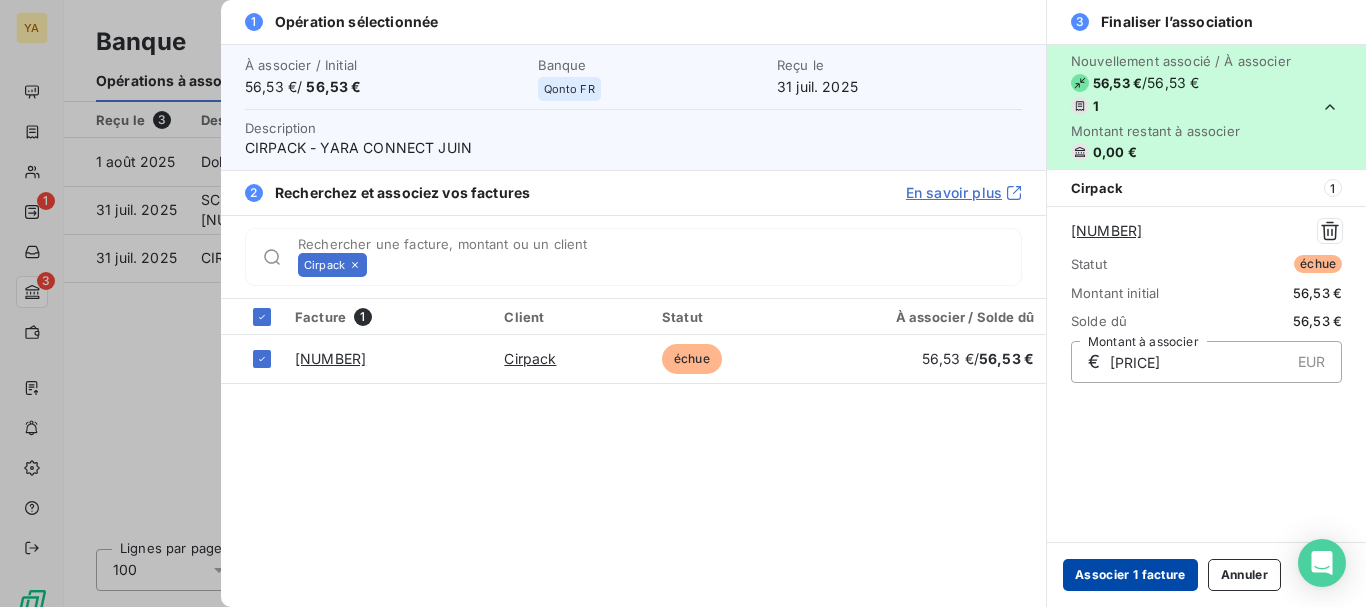 click on "Associer 1 facture" at bounding box center (1130, 575) 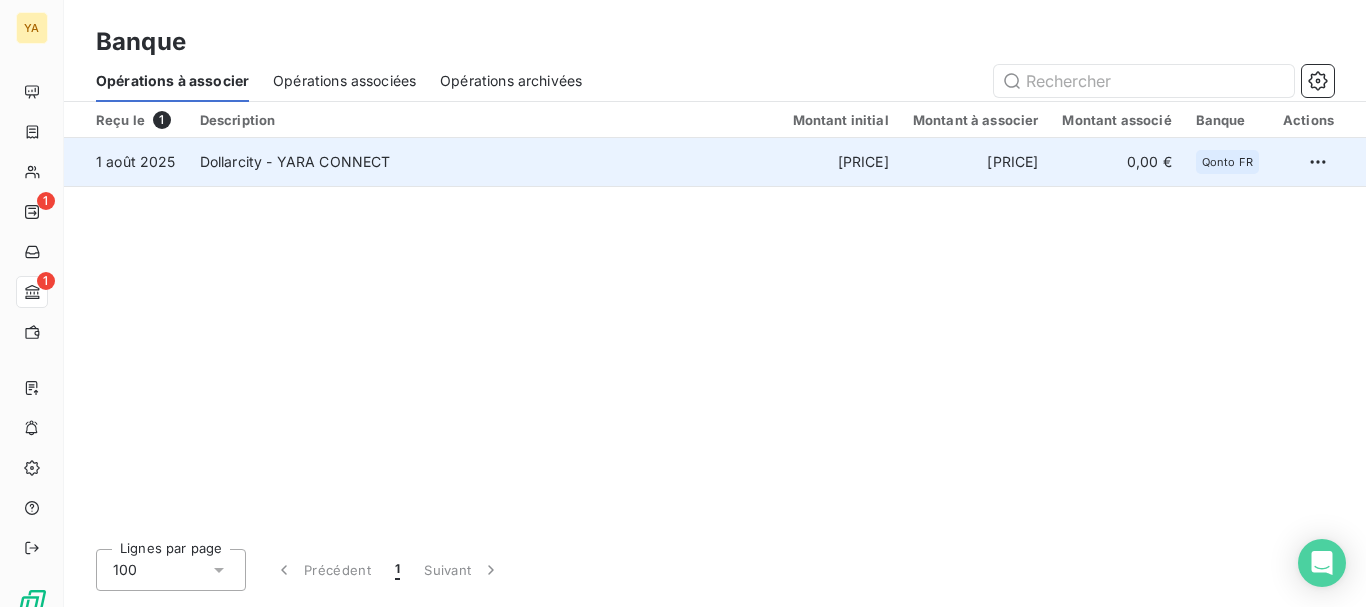 click on "Dollarcity - YARA CONNECT" at bounding box center [484, 162] 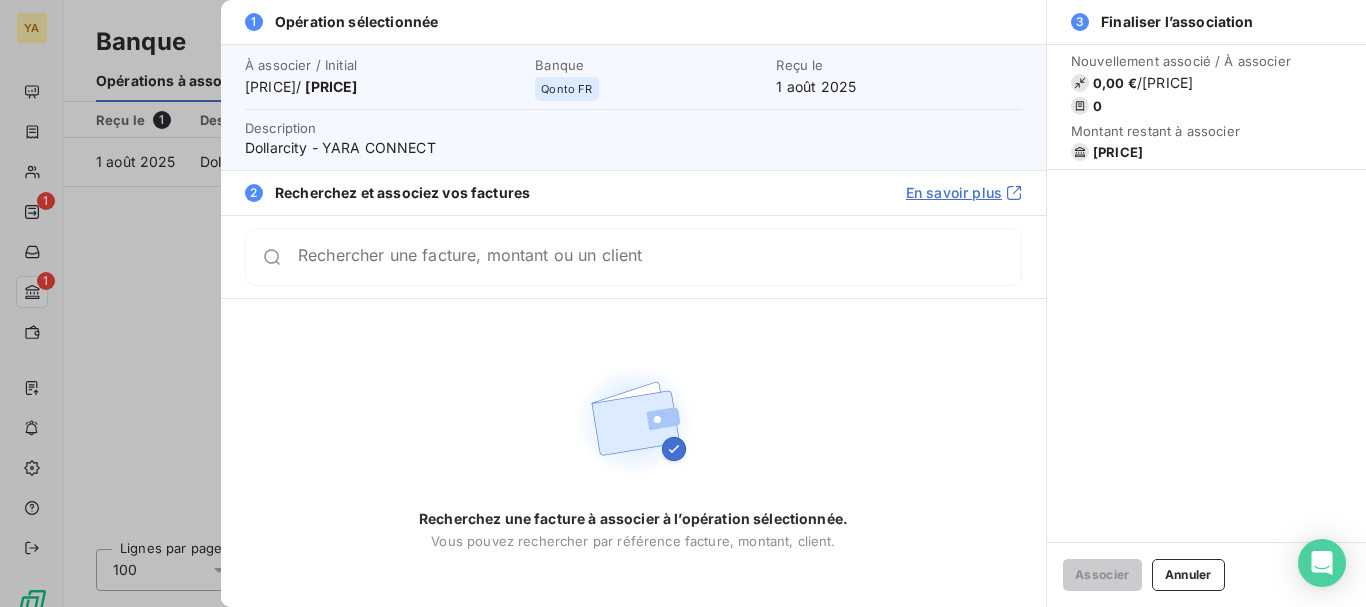 click on "Rechercher une facture, montant ou un client" at bounding box center [659, 257] 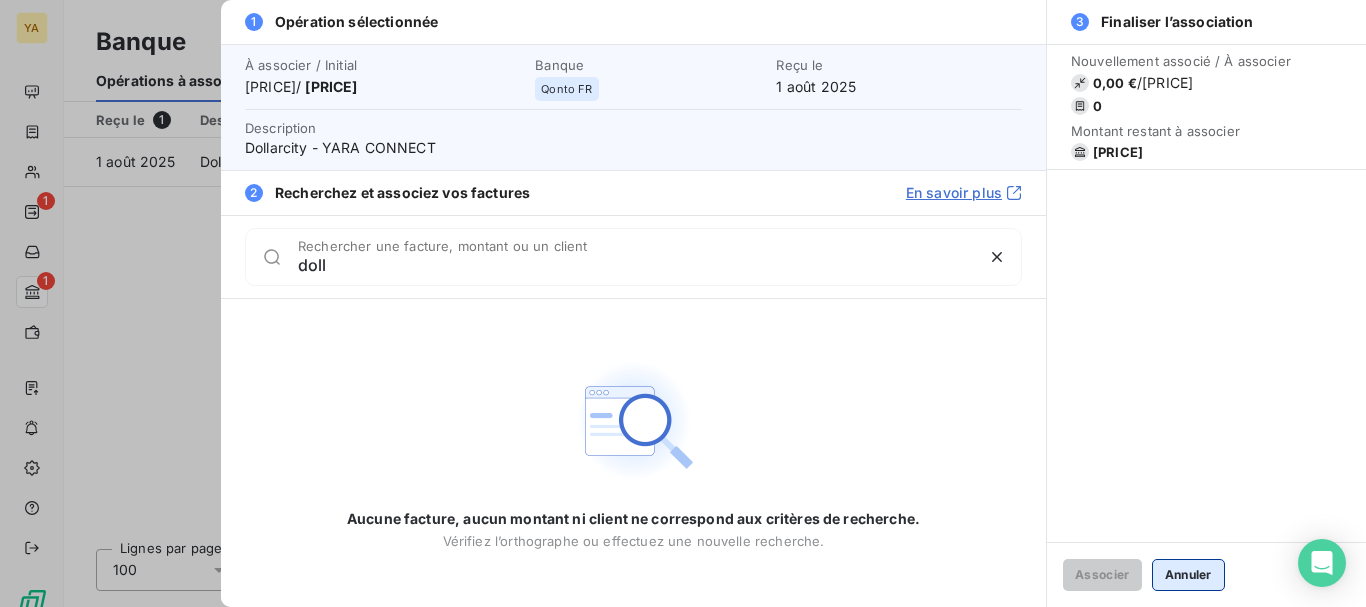 type on "doll" 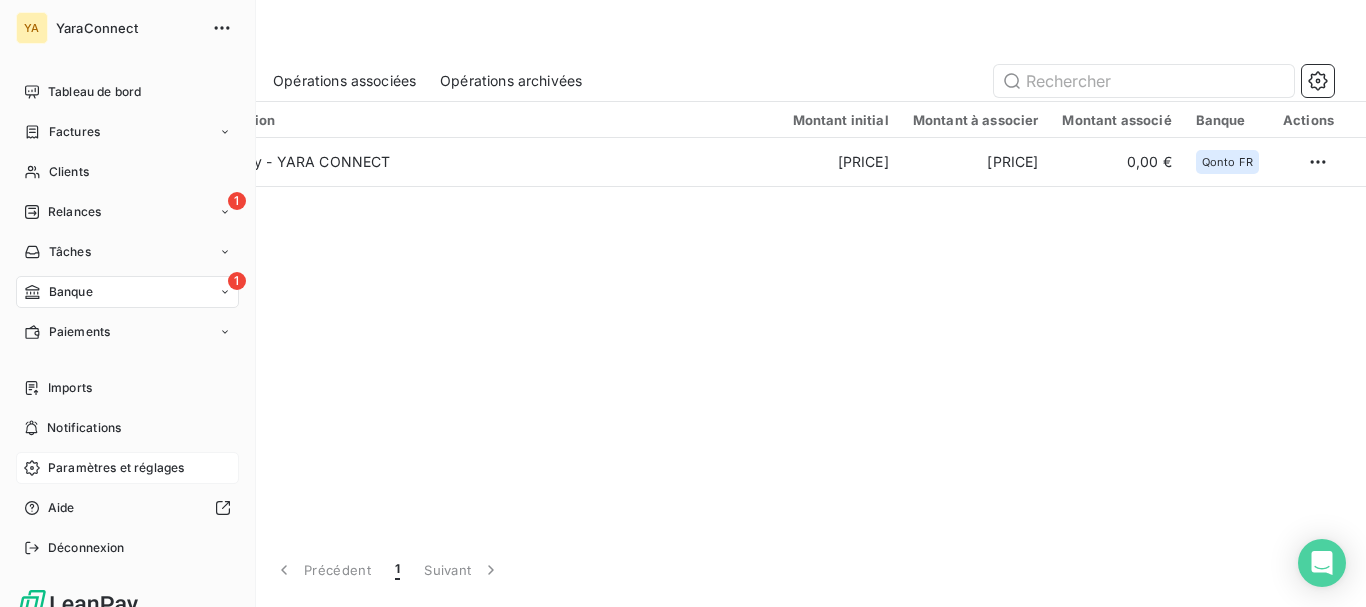click on "Paramètres et réglages" at bounding box center (116, 468) 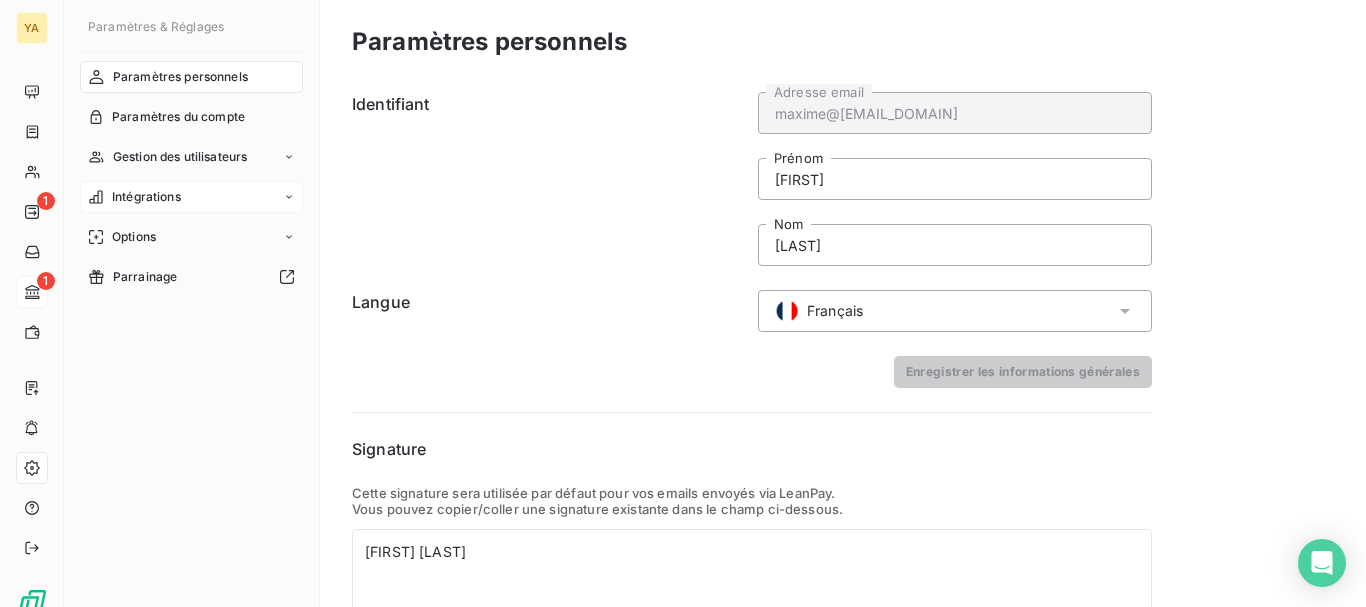 click on "Intégrations" at bounding box center (191, 197) 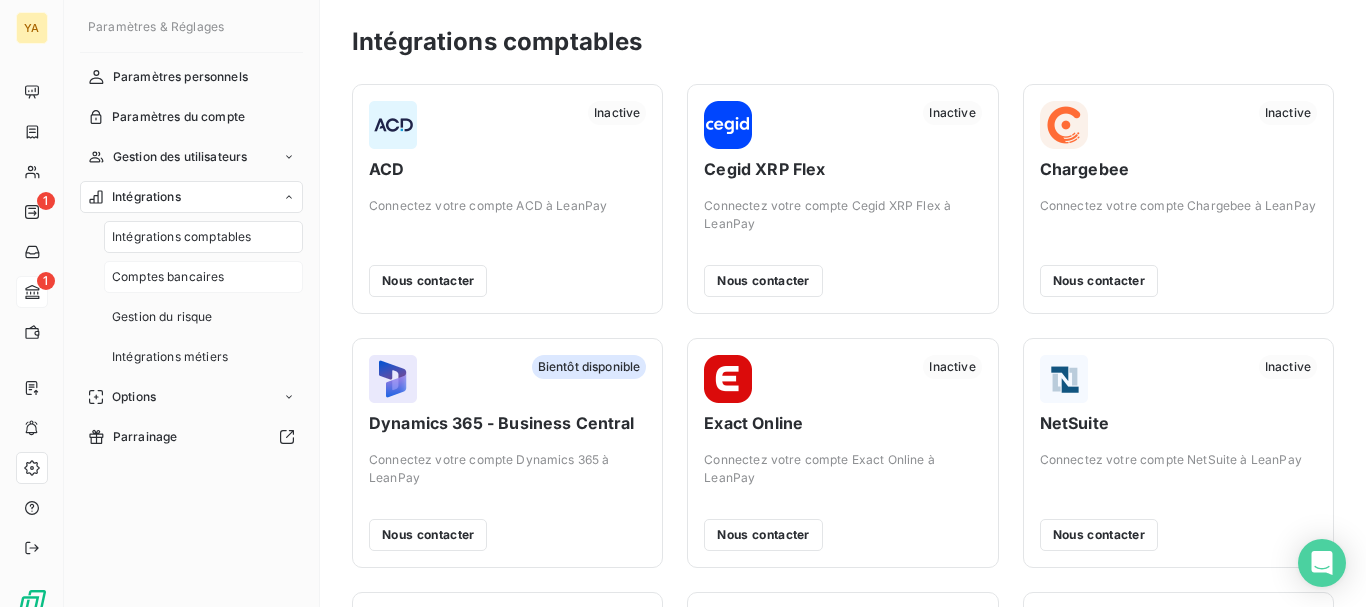 click on "Comptes bancaires" at bounding box center [168, 277] 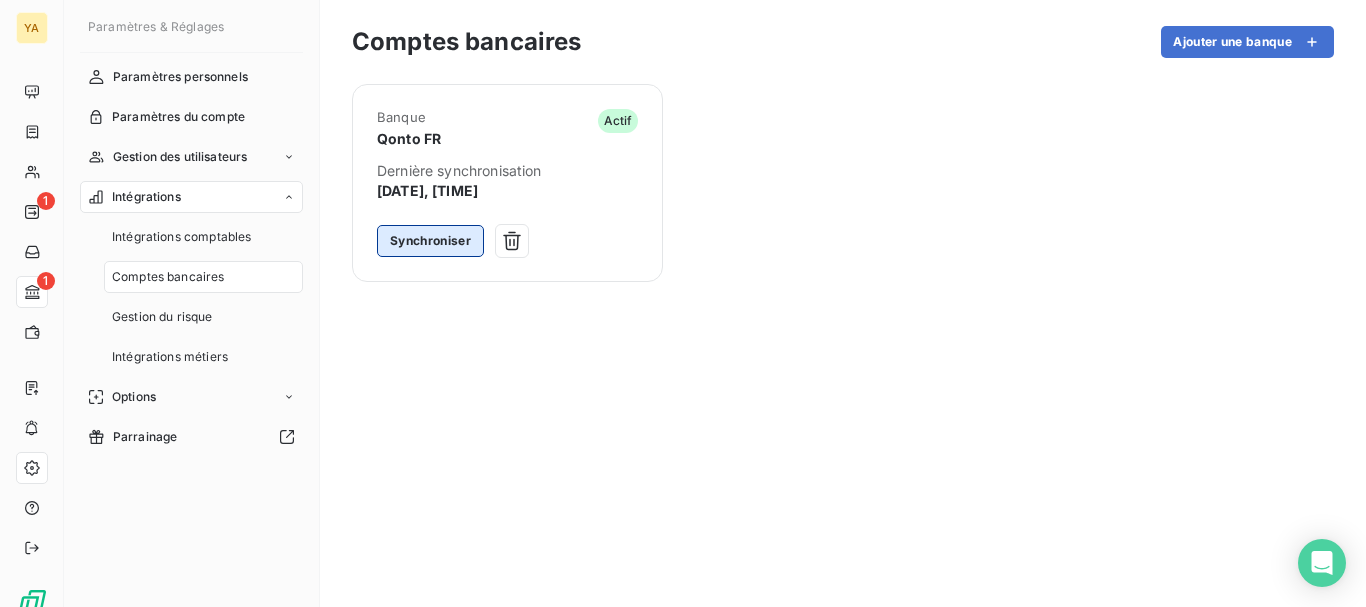 click on "Synchroniser" at bounding box center (430, 241) 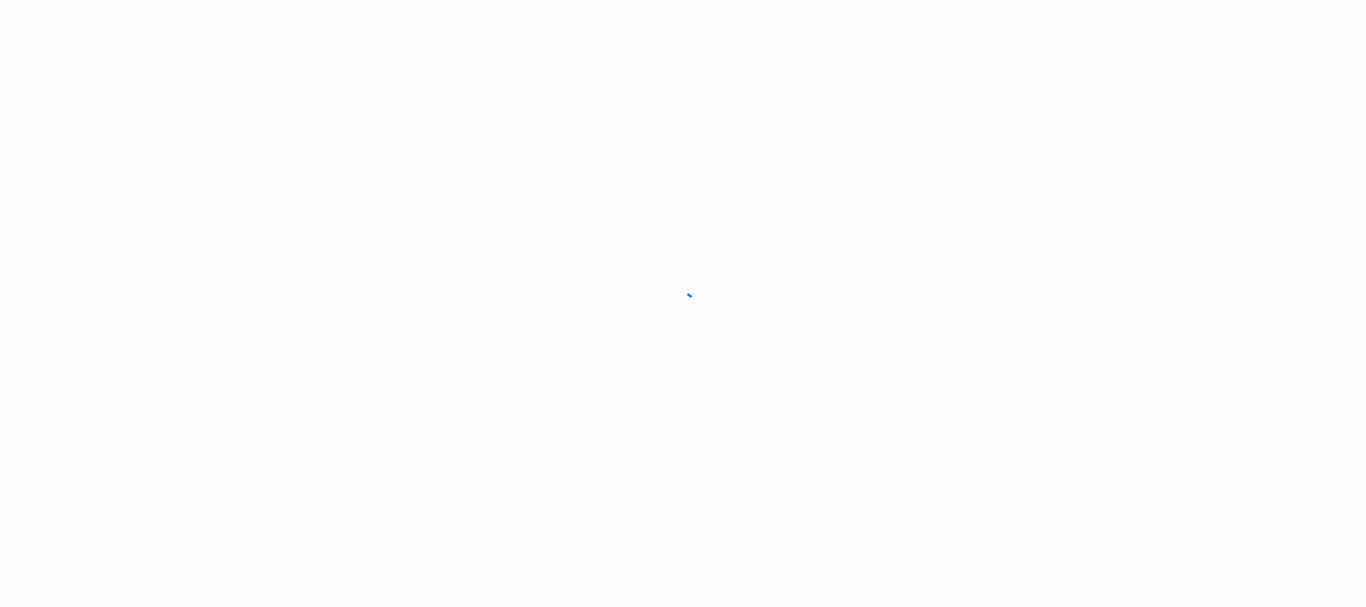scroll, scrollTop: 0, scrollLeft: 0, axis: both 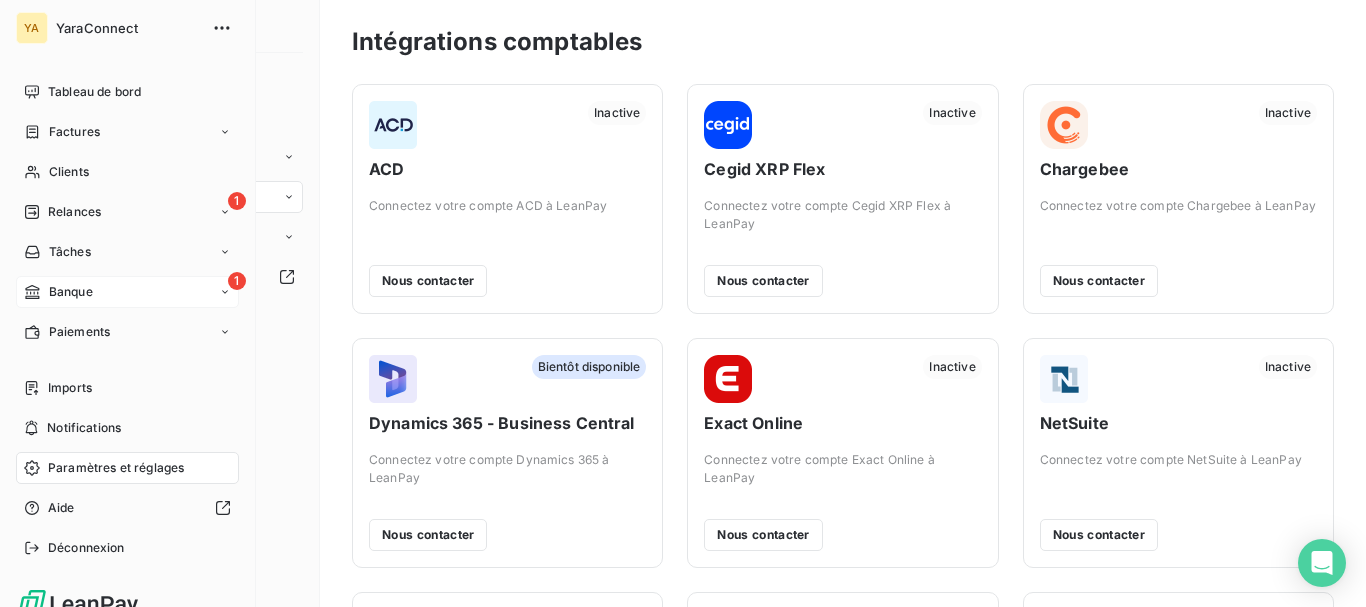 click on "Banque" at bounding box center [71, 292] 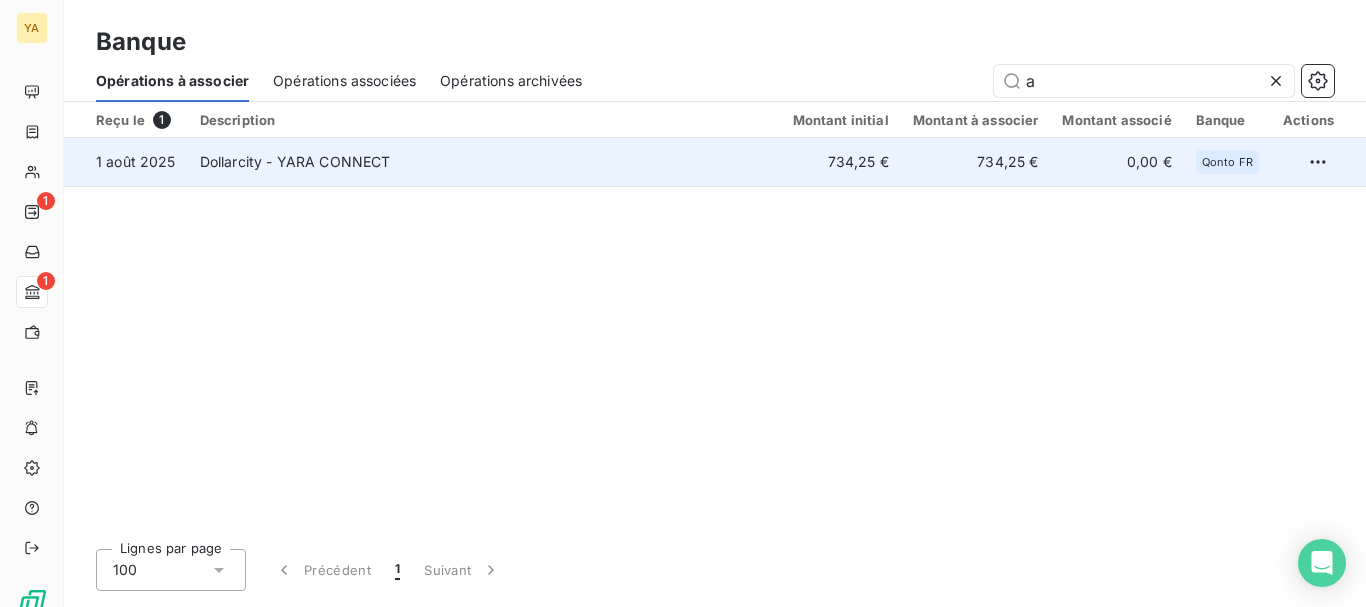 type on "a" 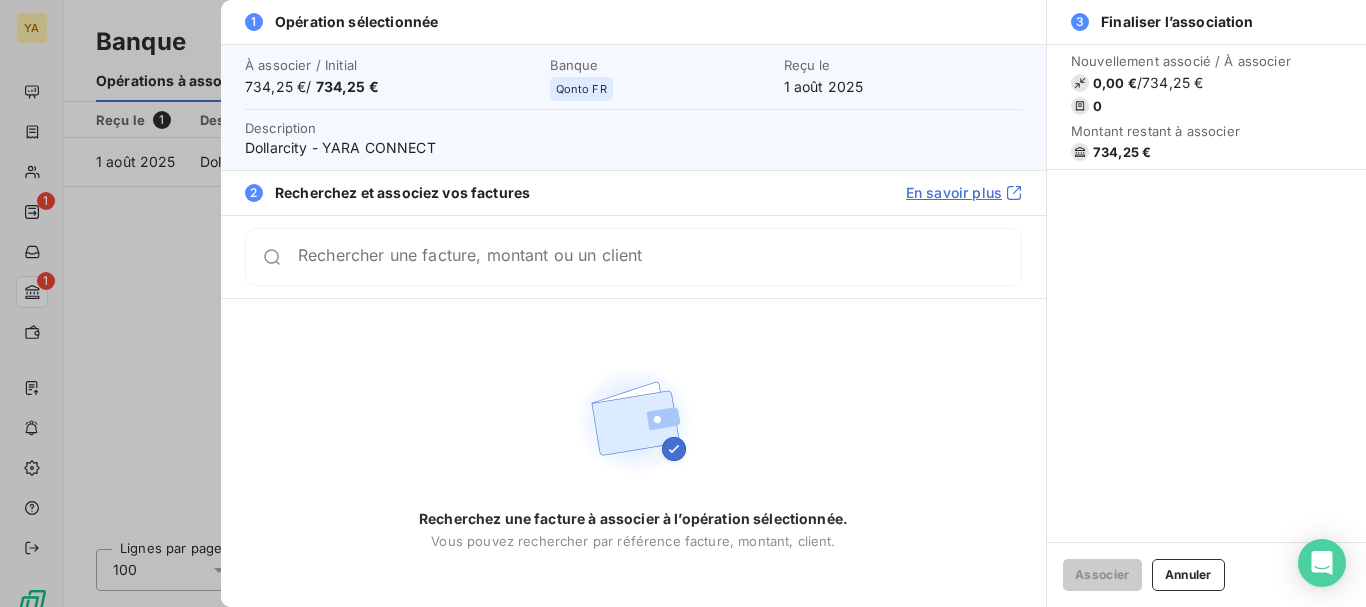 click on "Rechercher une facture, montant ou un client" at bounding box center (659, 257) 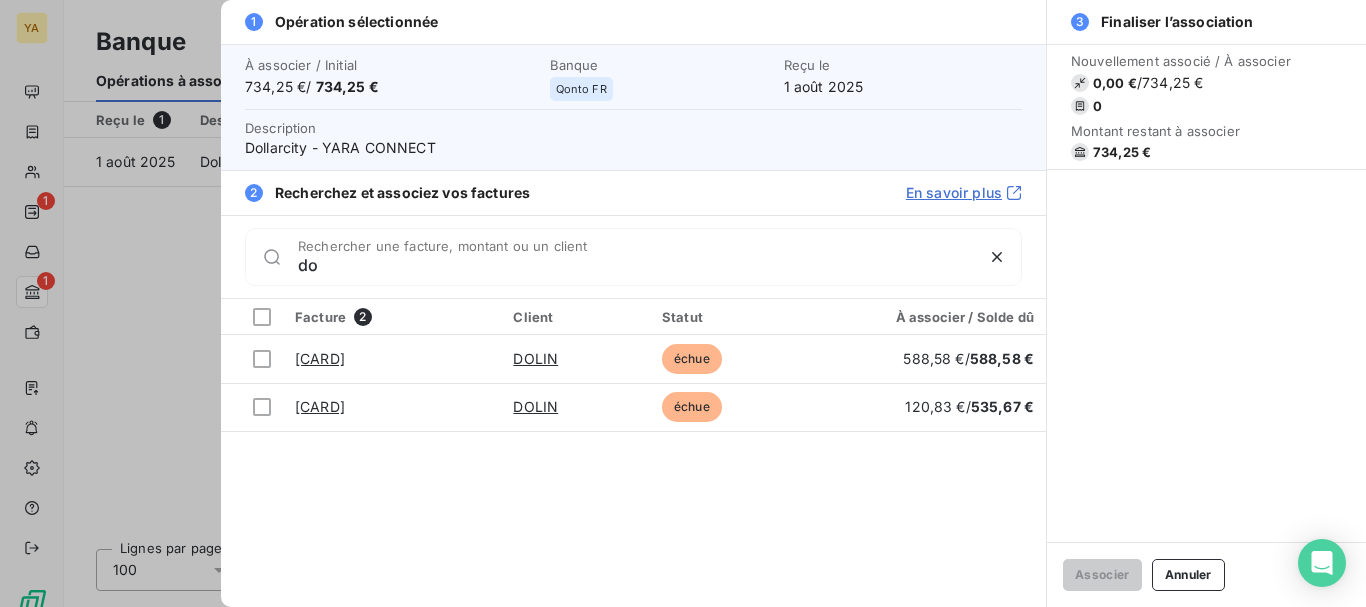 type on "d" 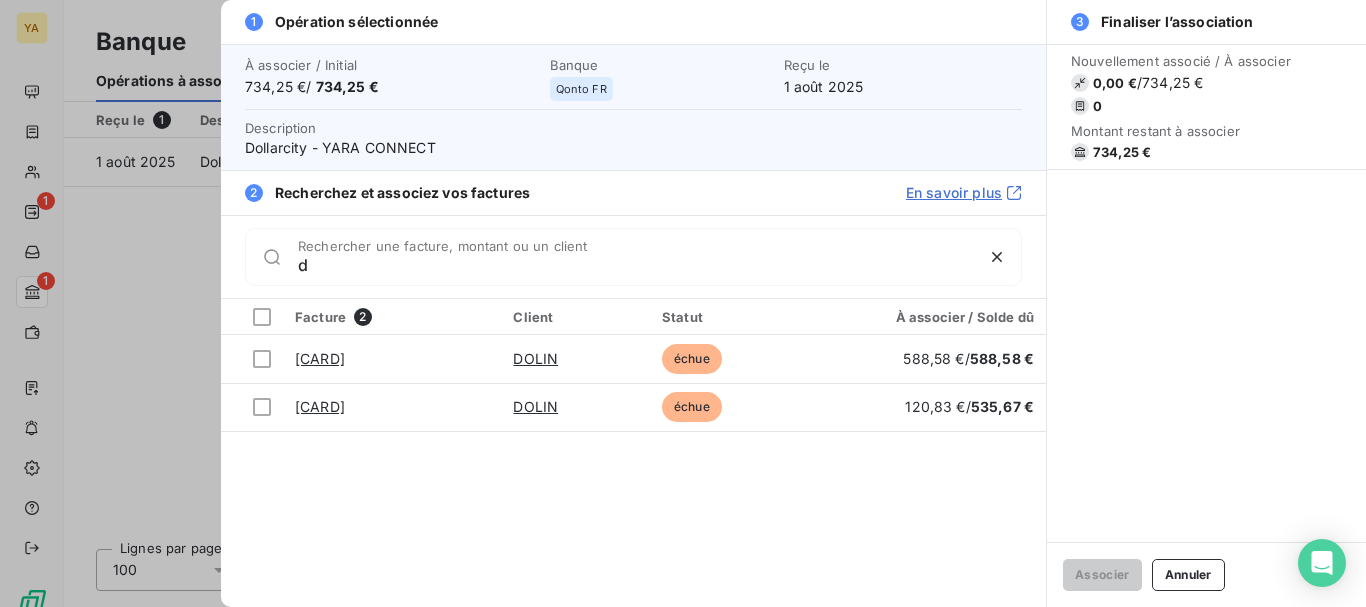 type 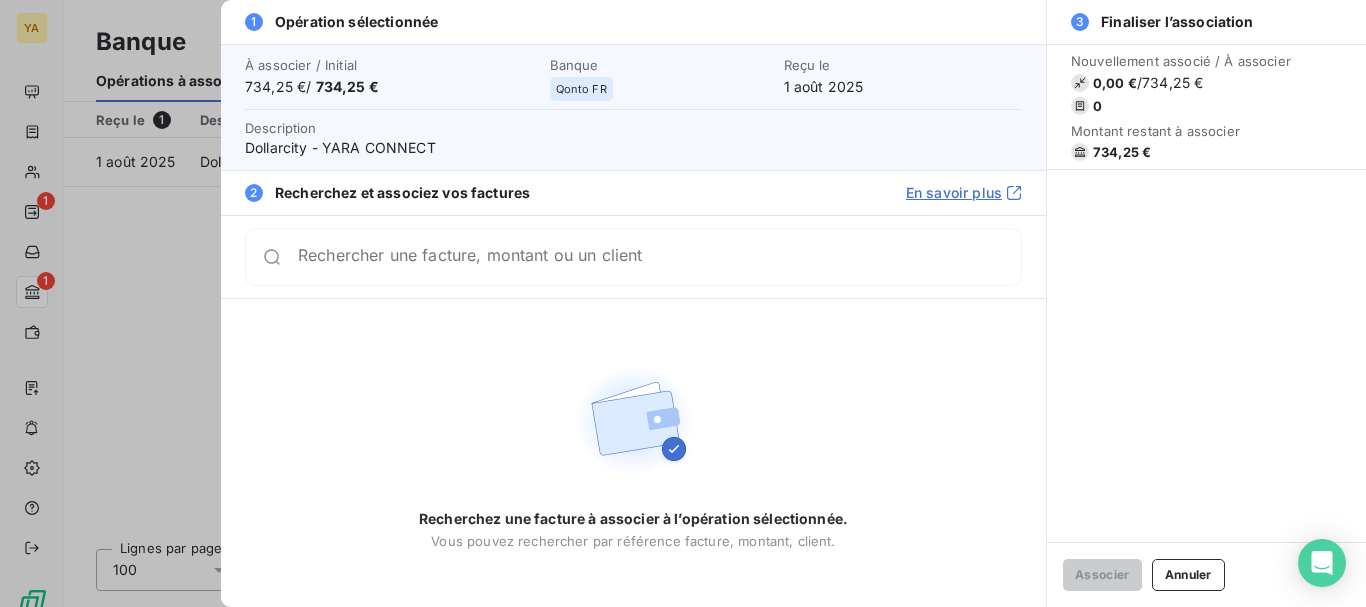 click at bounding box center [683, 303] 